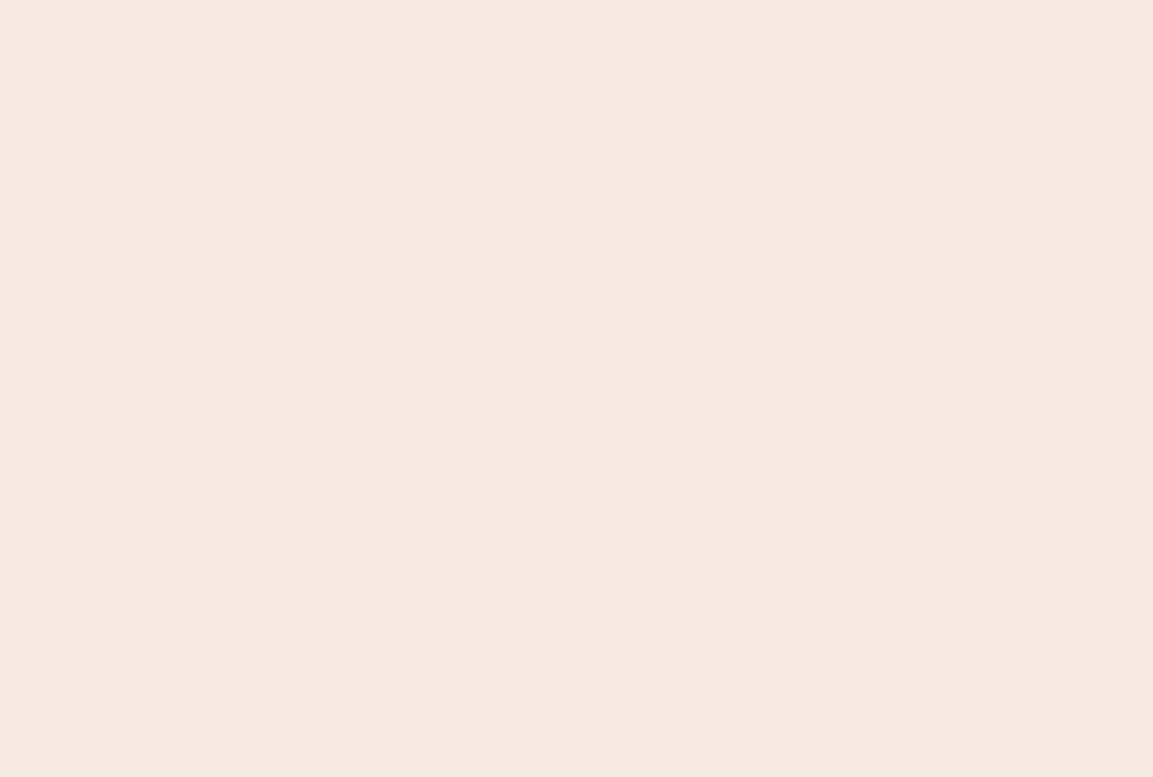 scroll, scrollTop: 0, scrollLeft: 0, axis: both 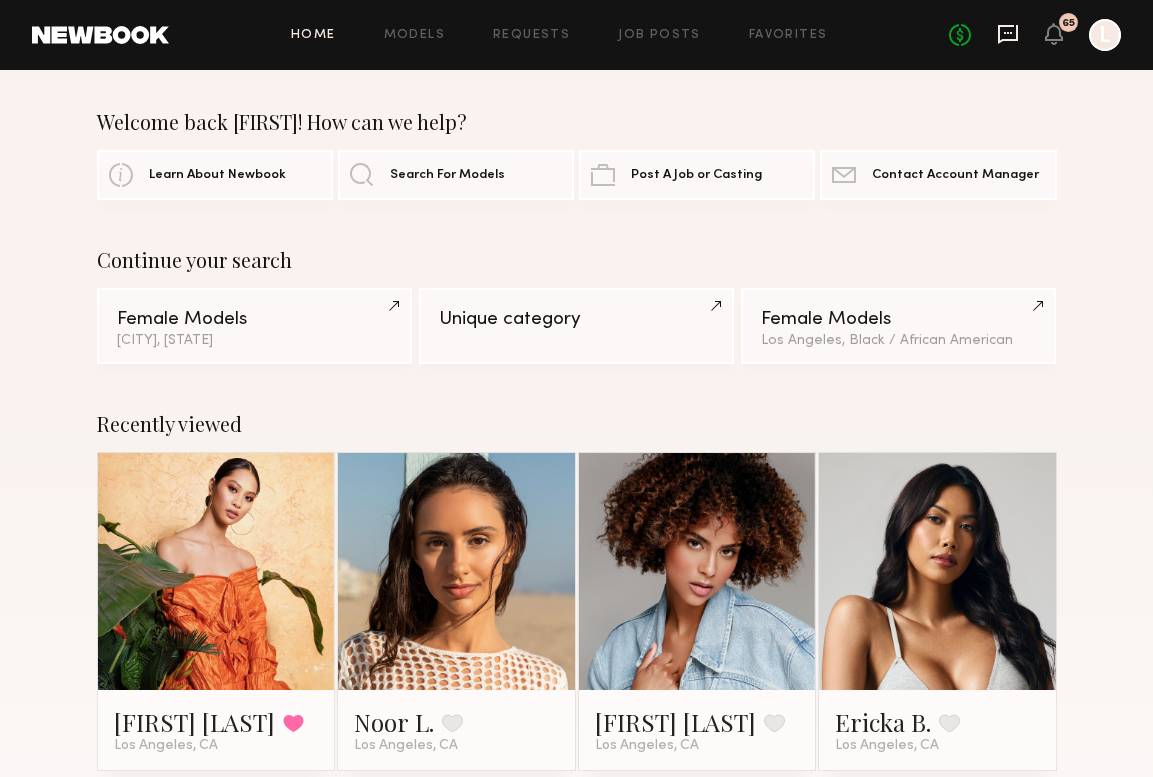 click 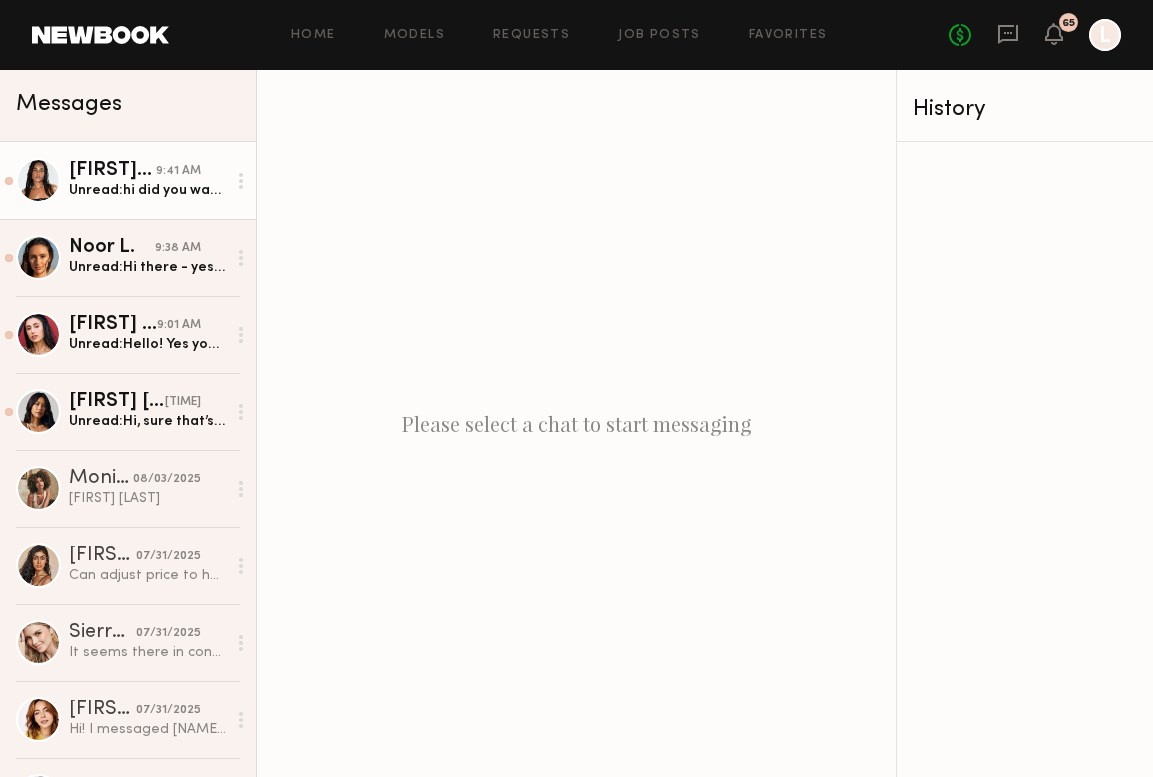 click on "Jarika D. 9:41 AM Unread:  hi did you want go ahead and book?" 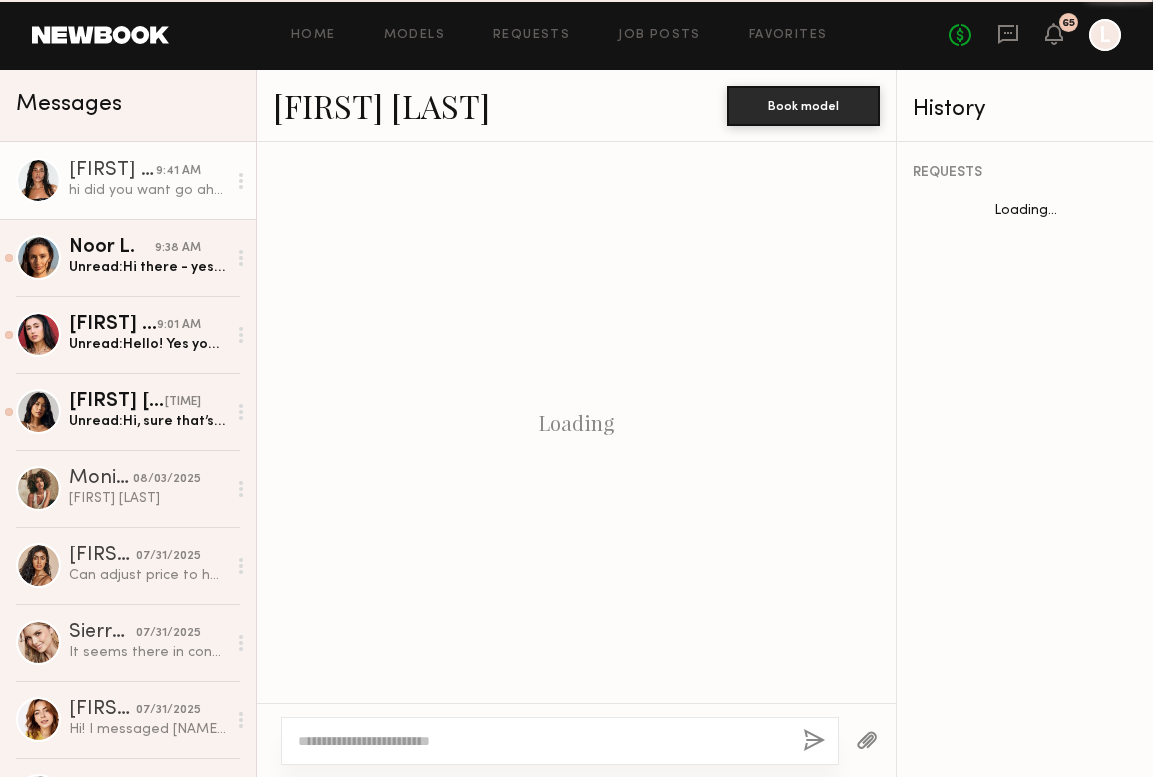 scroll, scrollTop: 733, scrollLeft: 0, axis: vertical 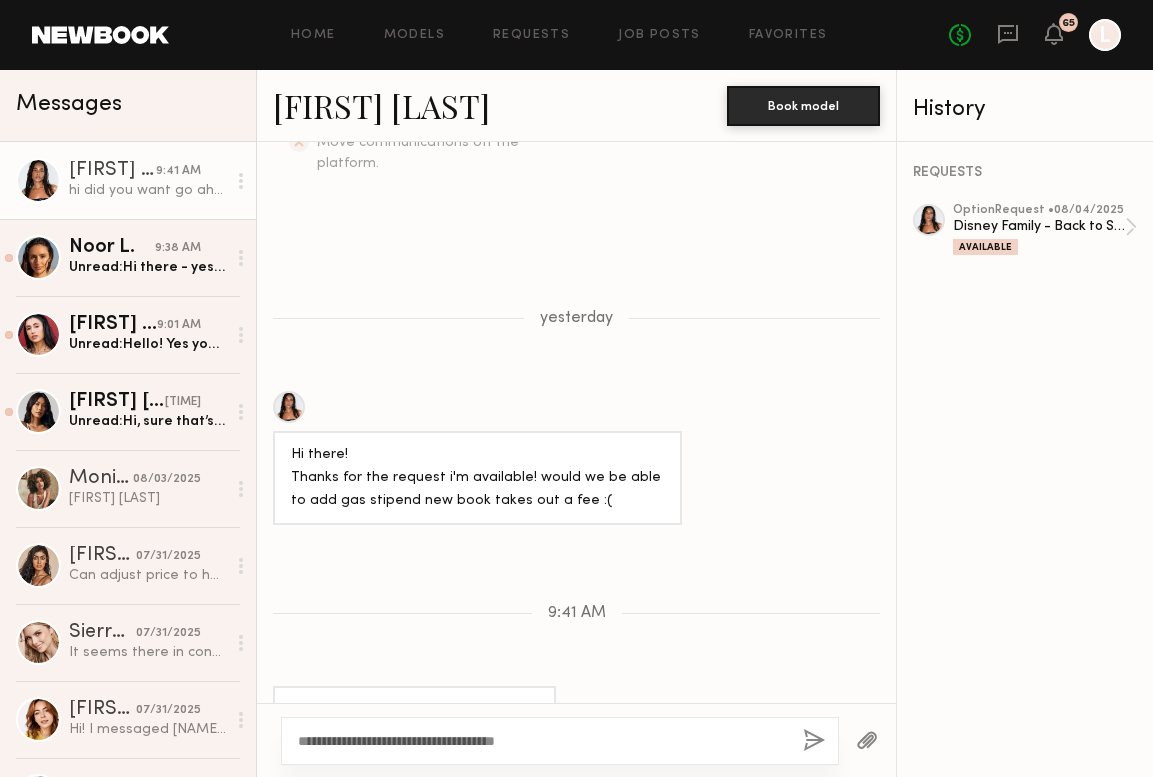 type on "**********" 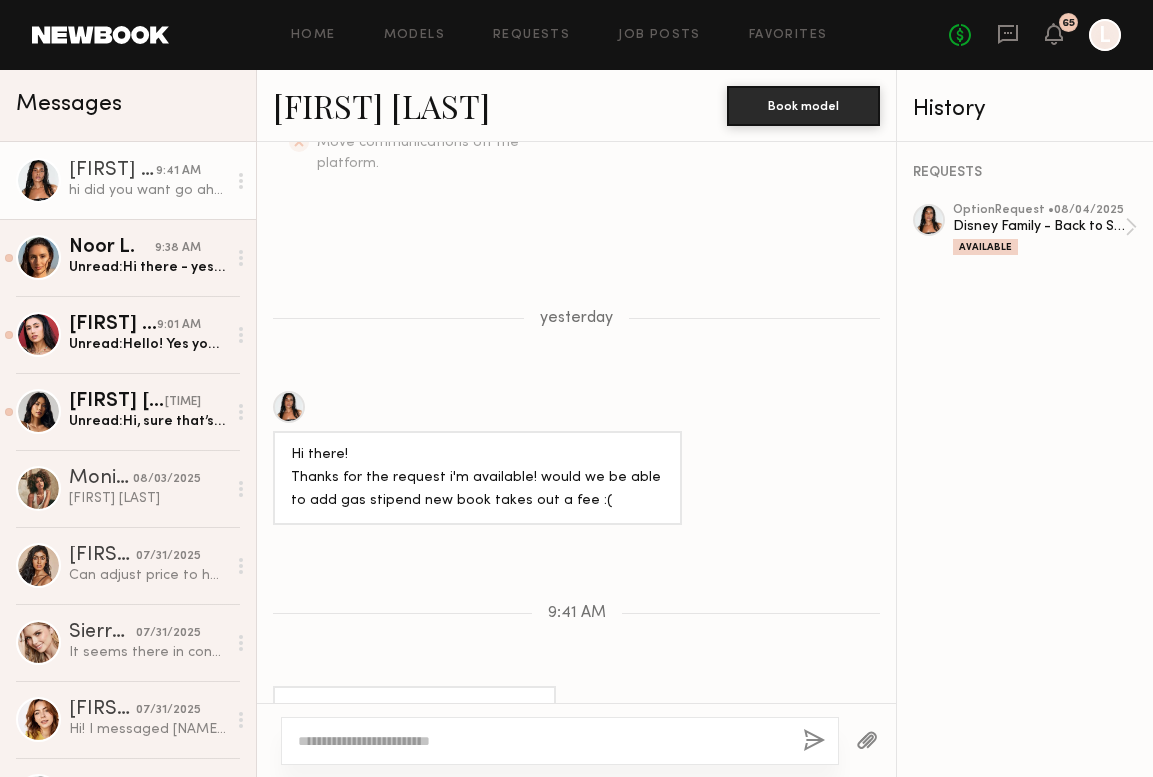 scroll, scrollTop: 941, scrollLeft: 0, axis: vertical 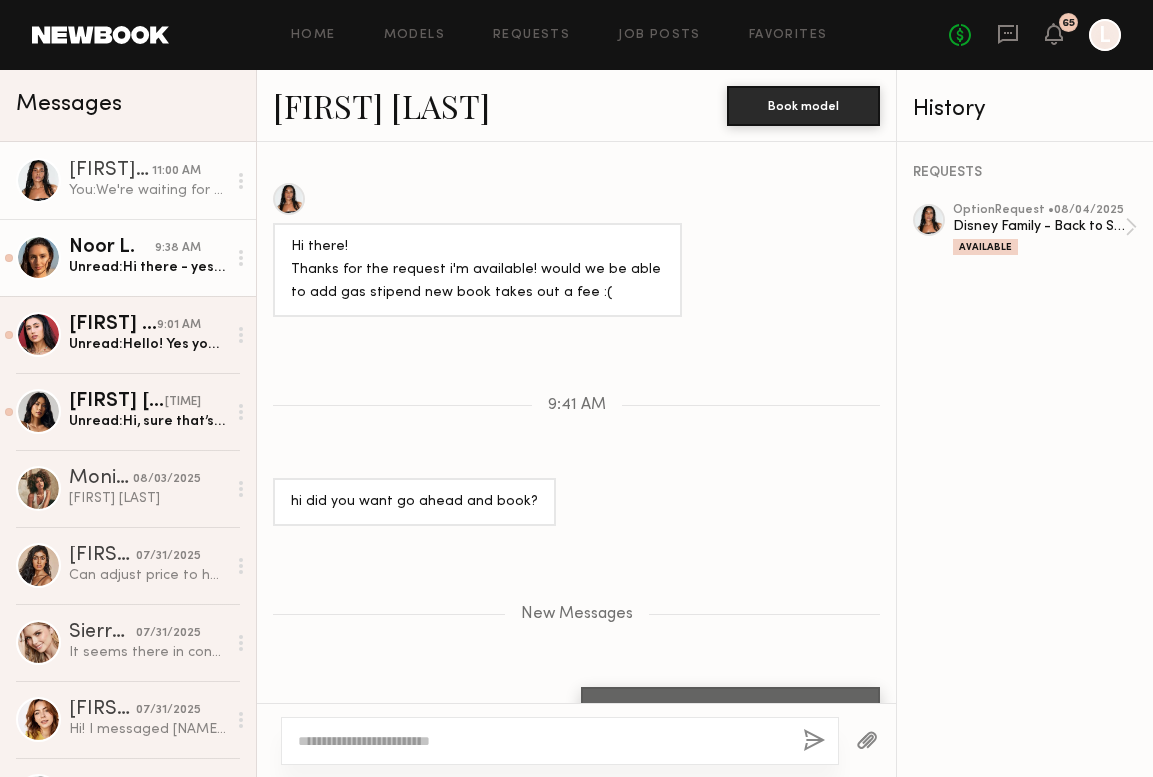 click on "Unread:  Hi there - yes that works!" 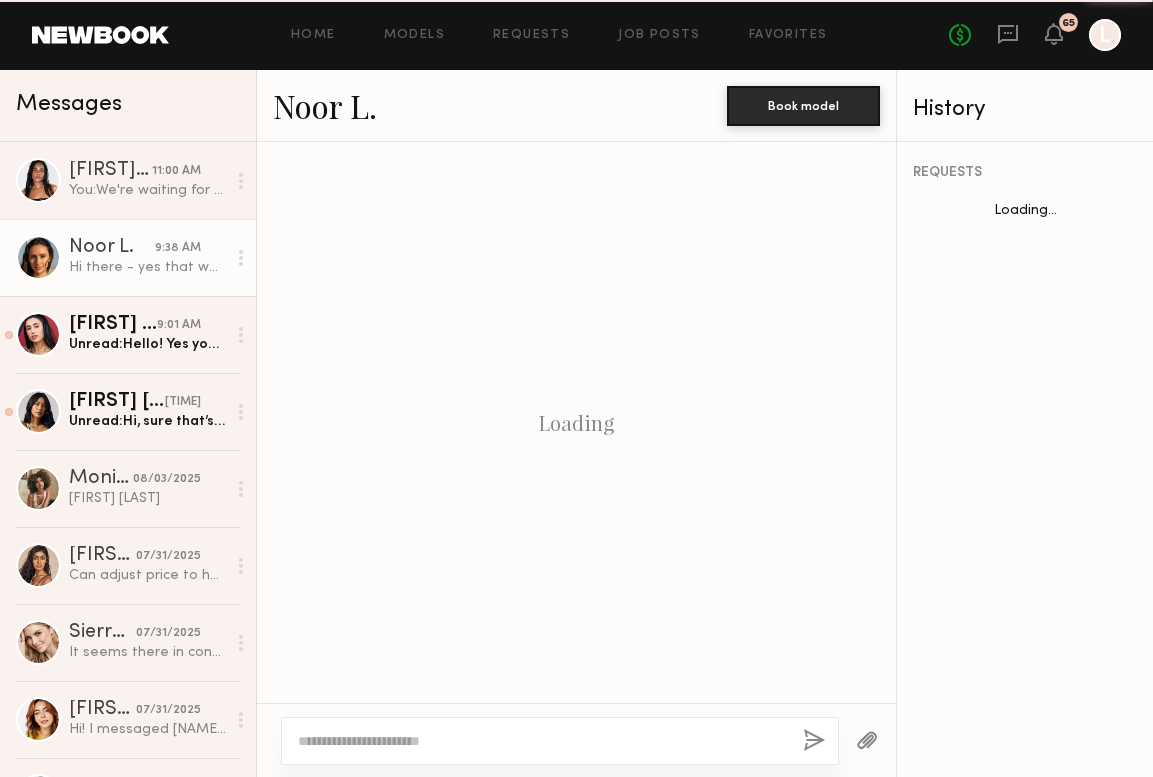 scroll, scrollTop: 580, scrollLeft: 0, axis: vertical 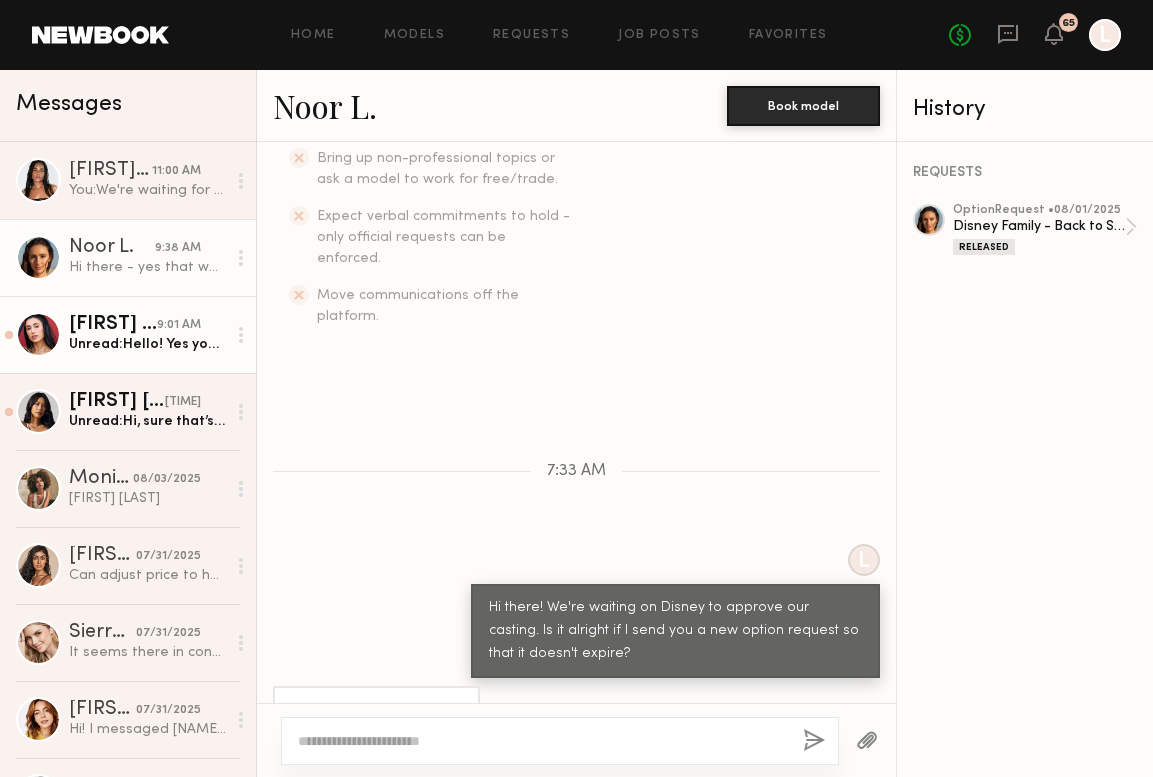 click on "Unread:  Hello! Yes you can!" 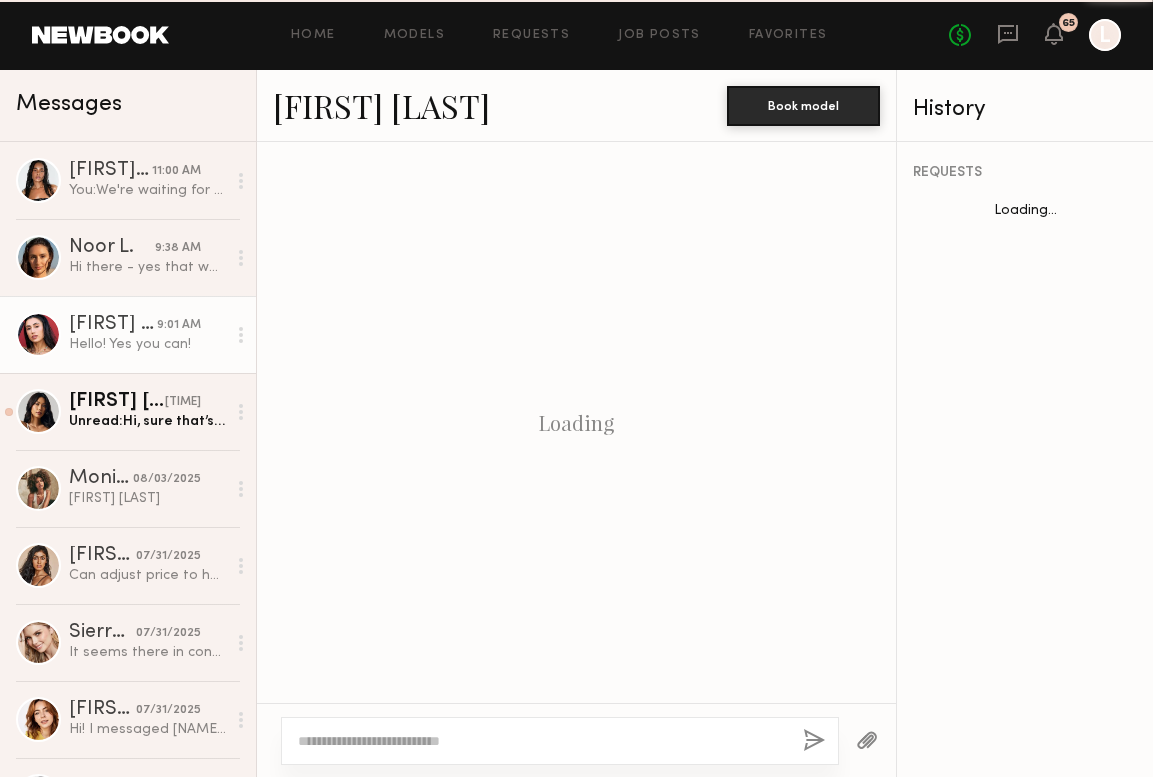 scroll, scrollTop: 580, scrollLeft: 0, axis: vertical 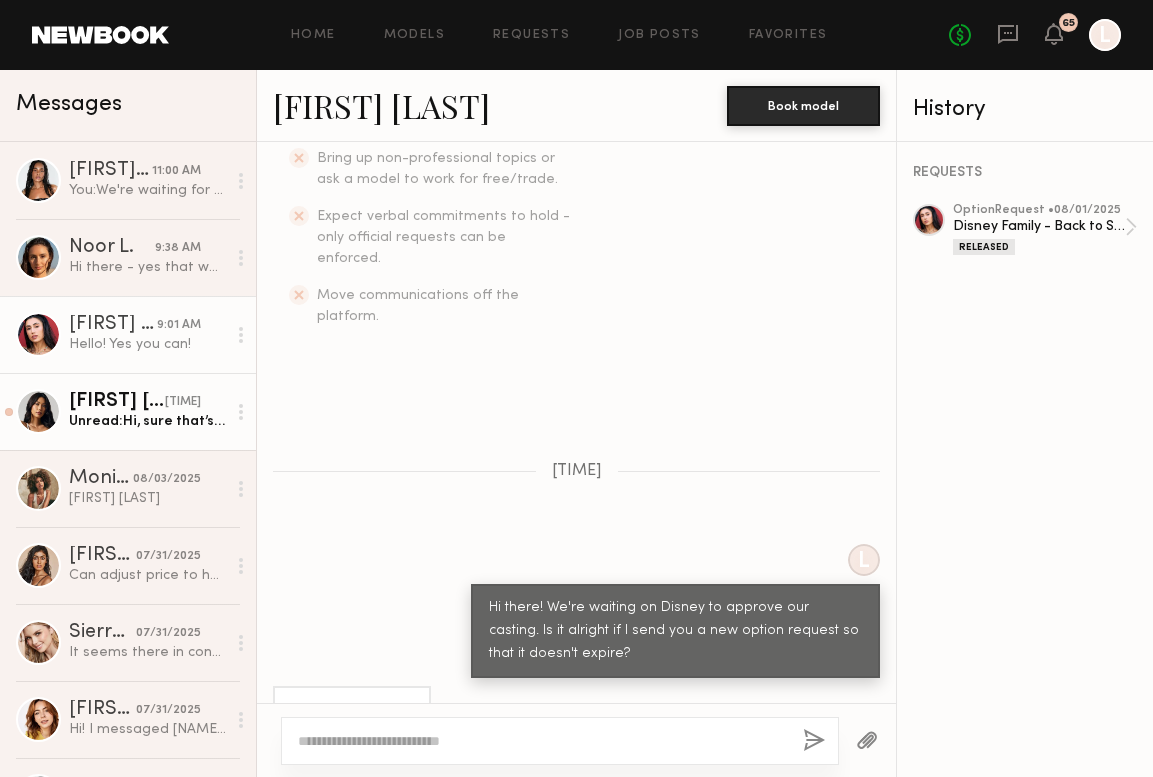 click on "Unread:  Hi, sure that’s fine 🙂" 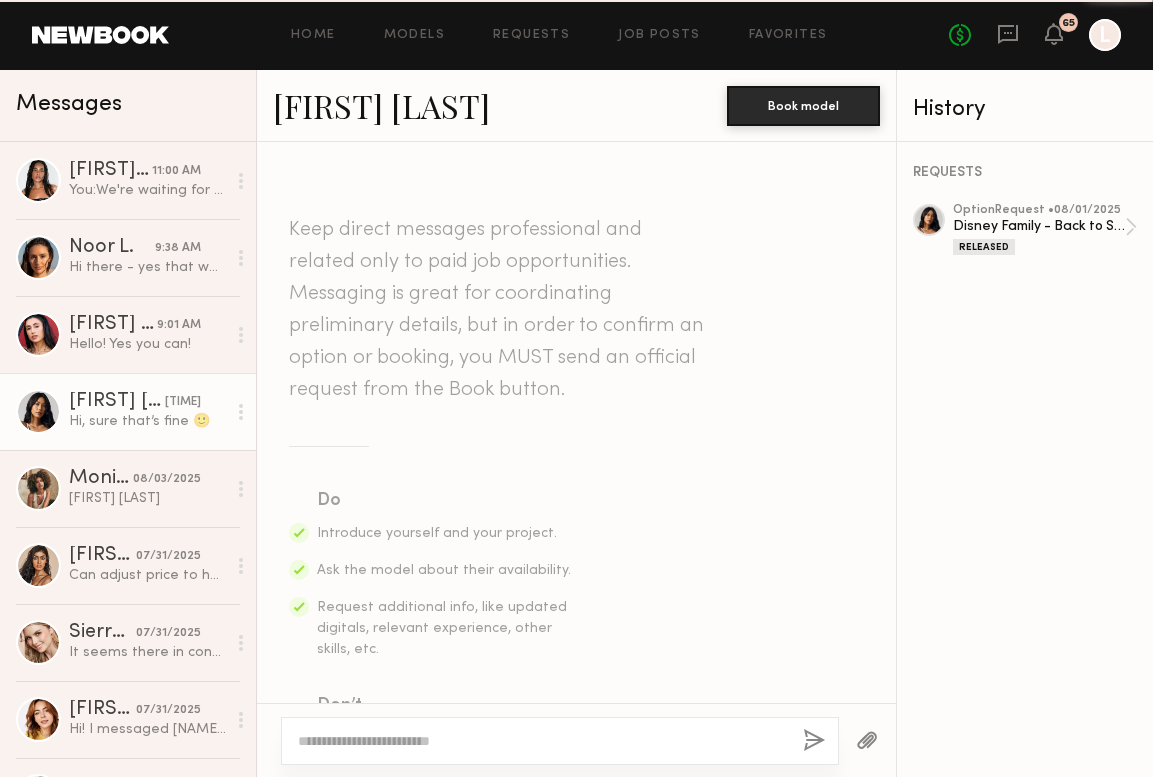 scroll, scrollTop: 679, scrollLeft: 0, axis: vertical 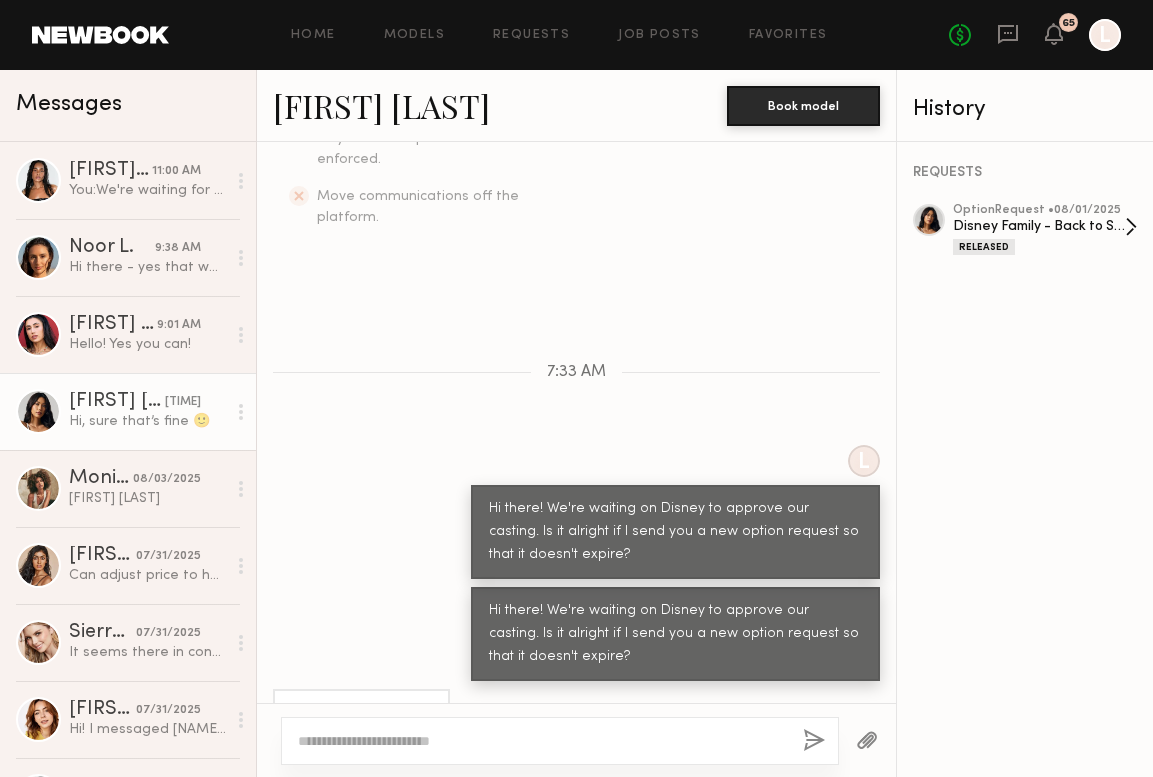 click on "Disney Family - Back to School" 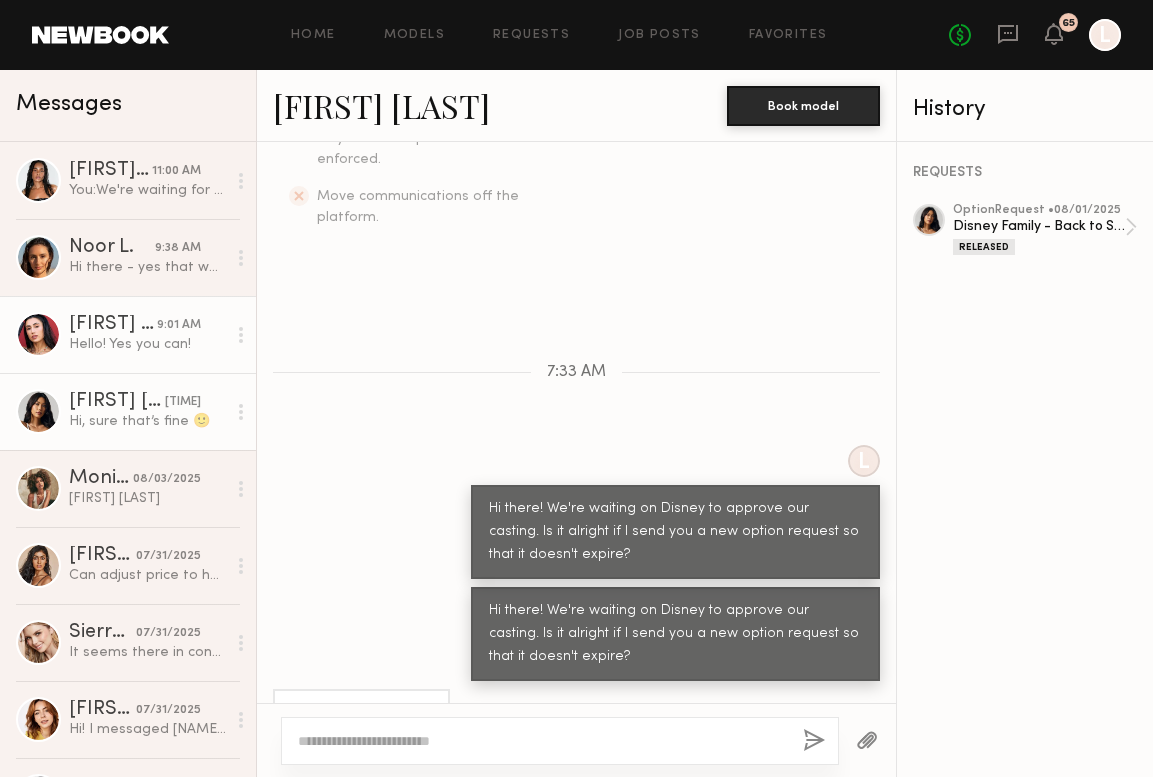click on "Hello! Yes you can!" 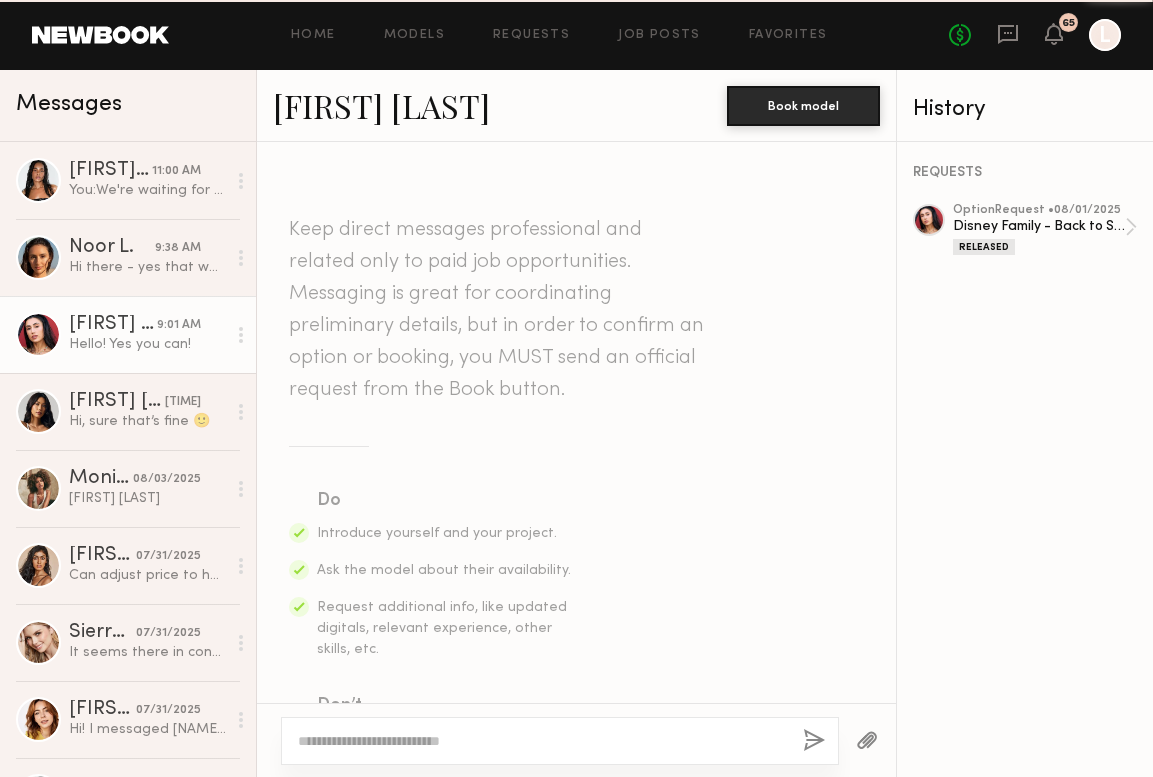 scroll, scrollTop: 580, scrollLeft: 0, axis: vertical 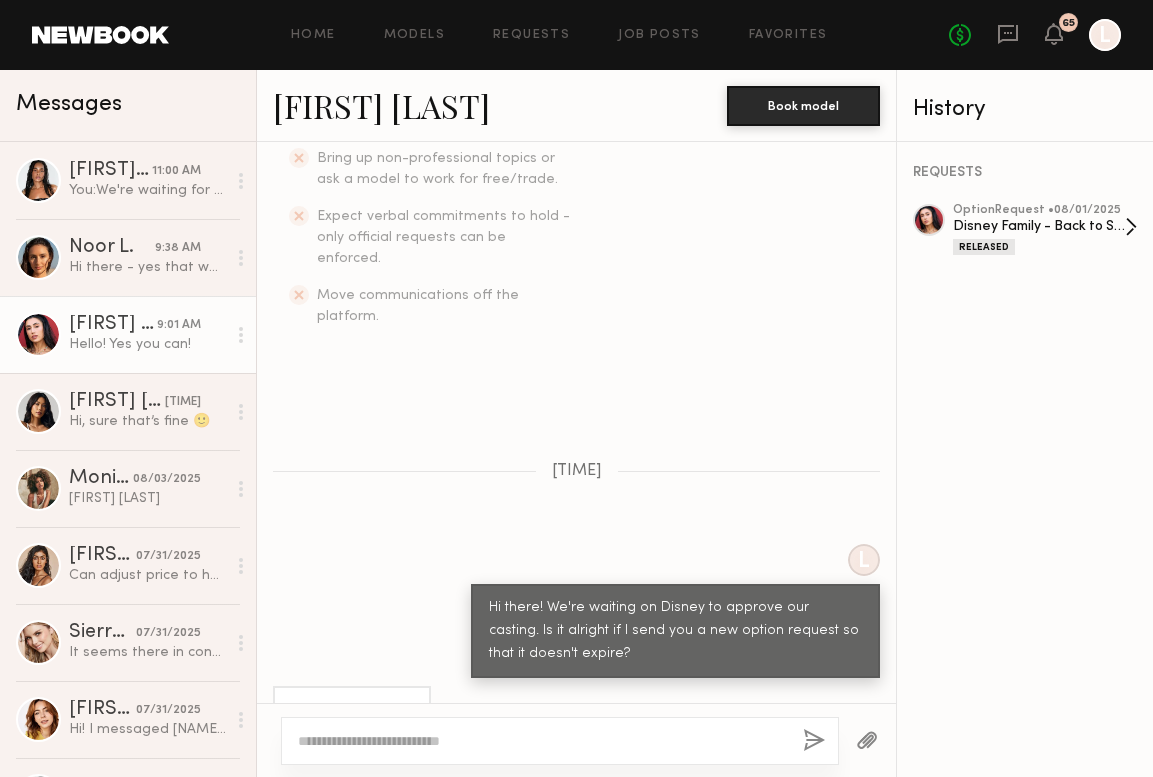 click on "Disney Family - Back to School" 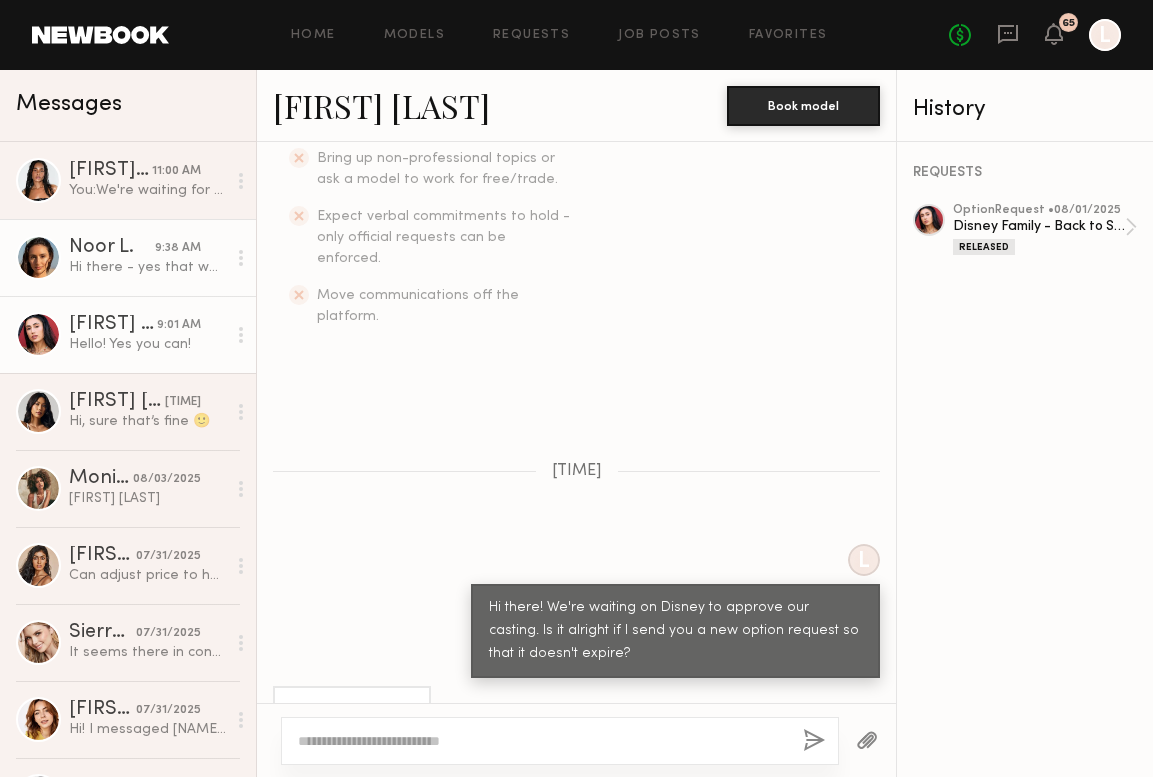 click on "Hi there - yes that works!" 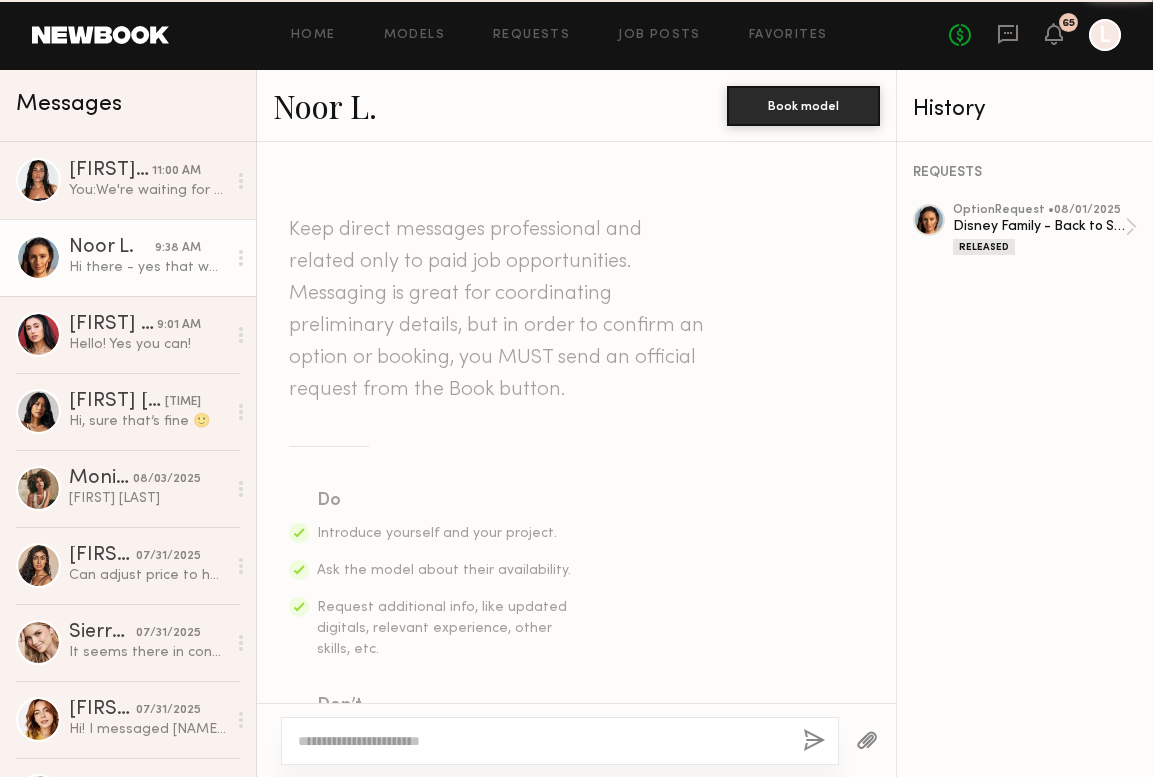 scroll, scrollTop: 580, scrollLeft: 0, axis: vertical 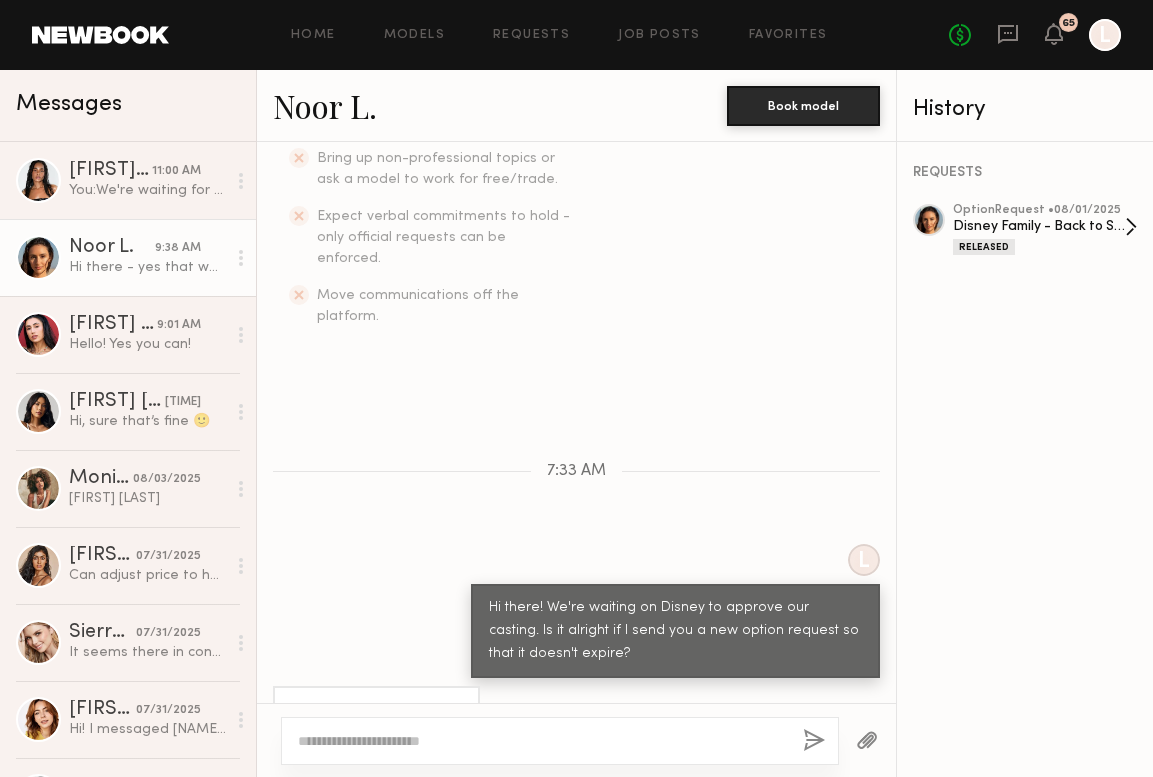 click on "Released" 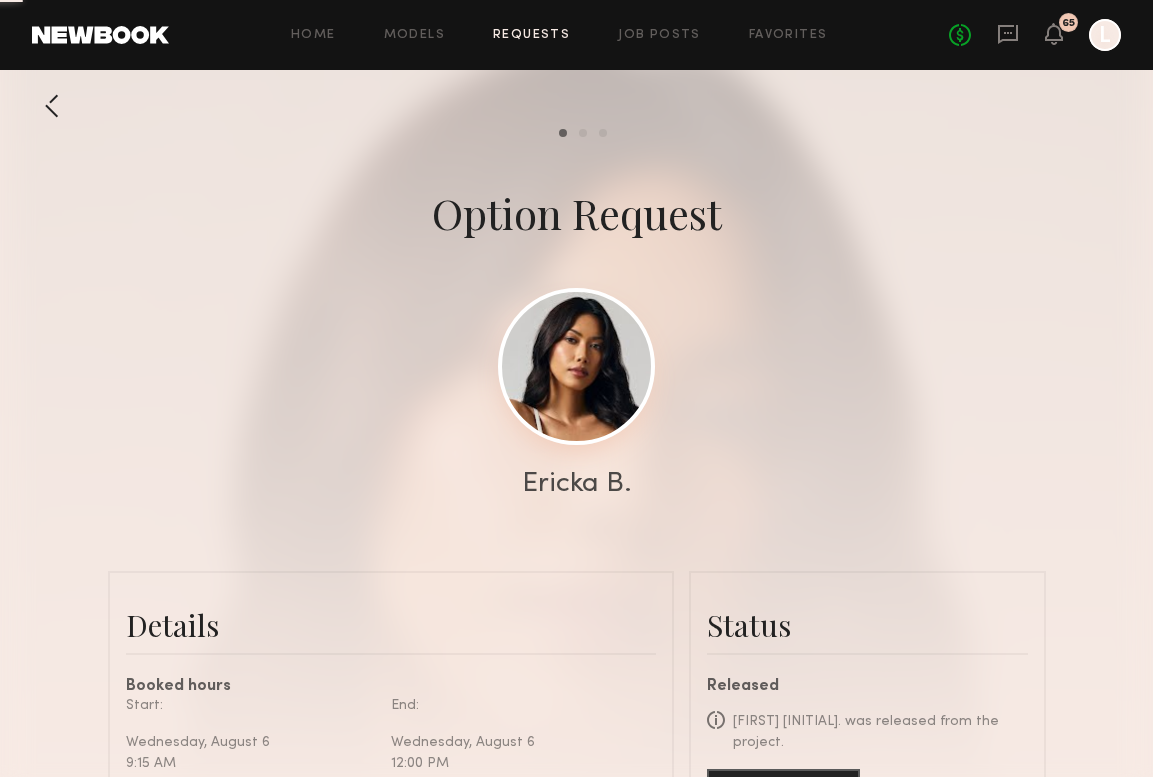 scroll, scrollTop: 225, scrollLeft: 0, axis: vertical 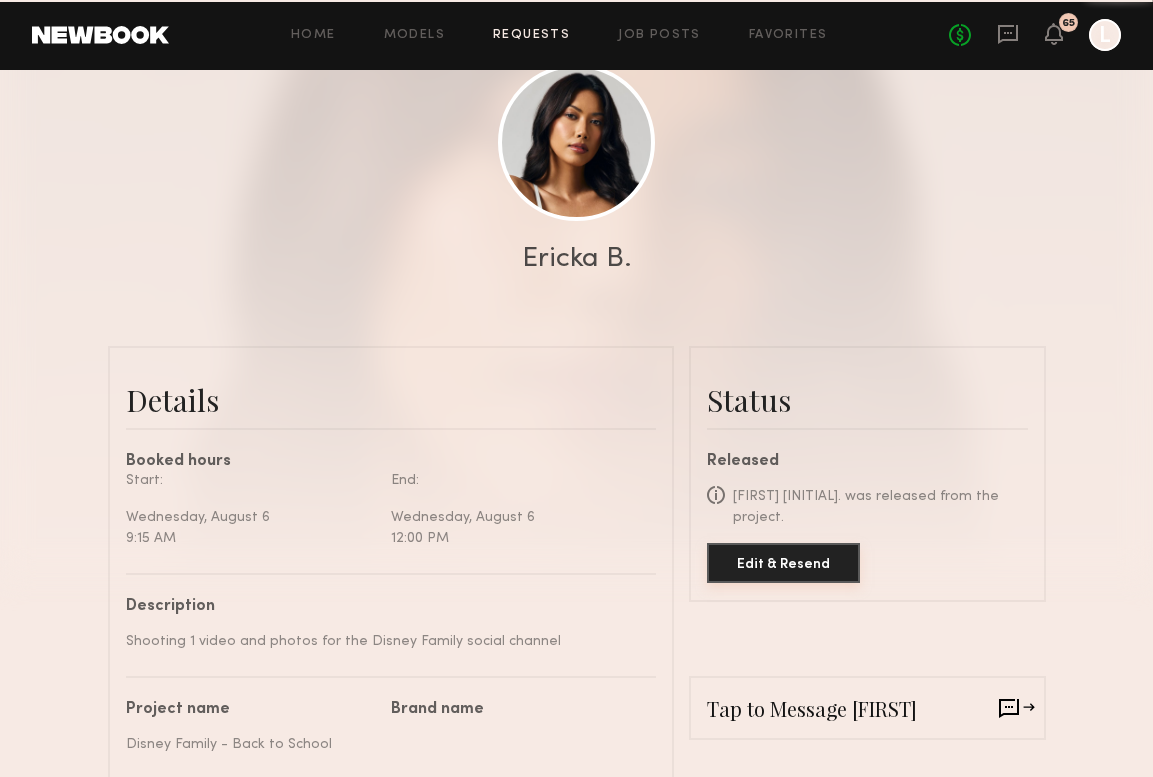 click on "Edit & Resend" 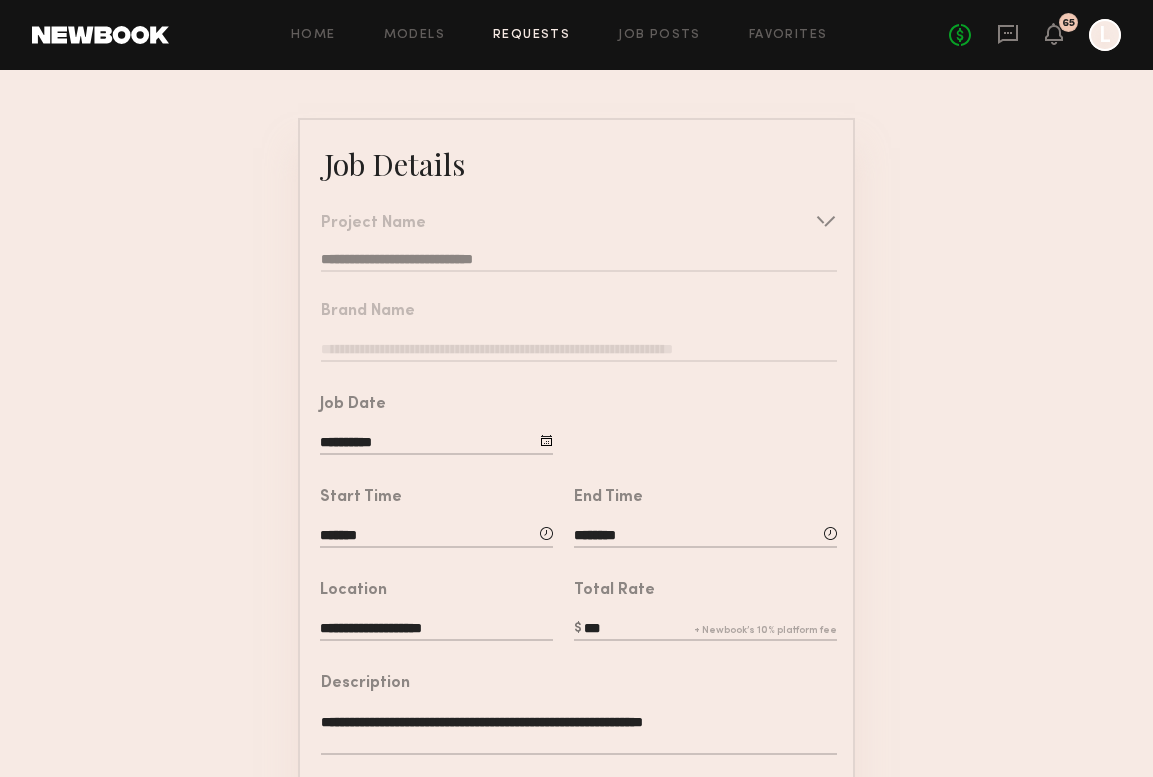 scroll, scrollTop: 37, scrollLeft: 0, axis: vertical 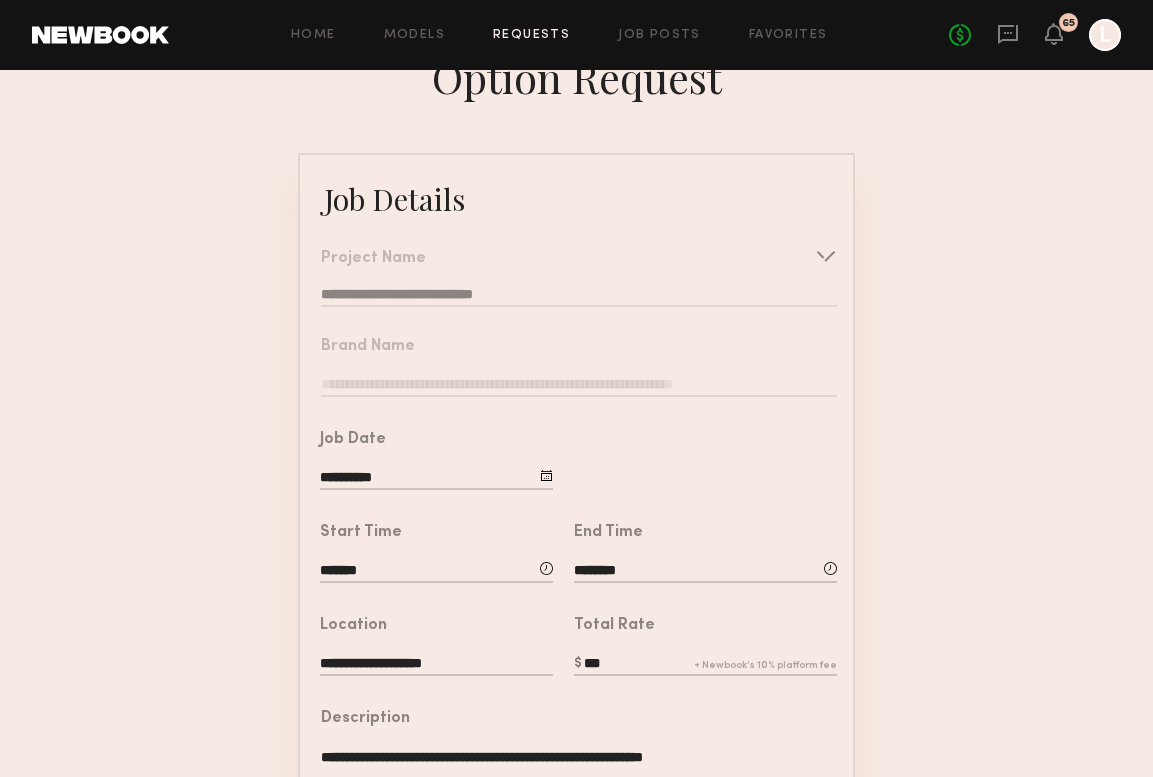 click on "Brand Name" 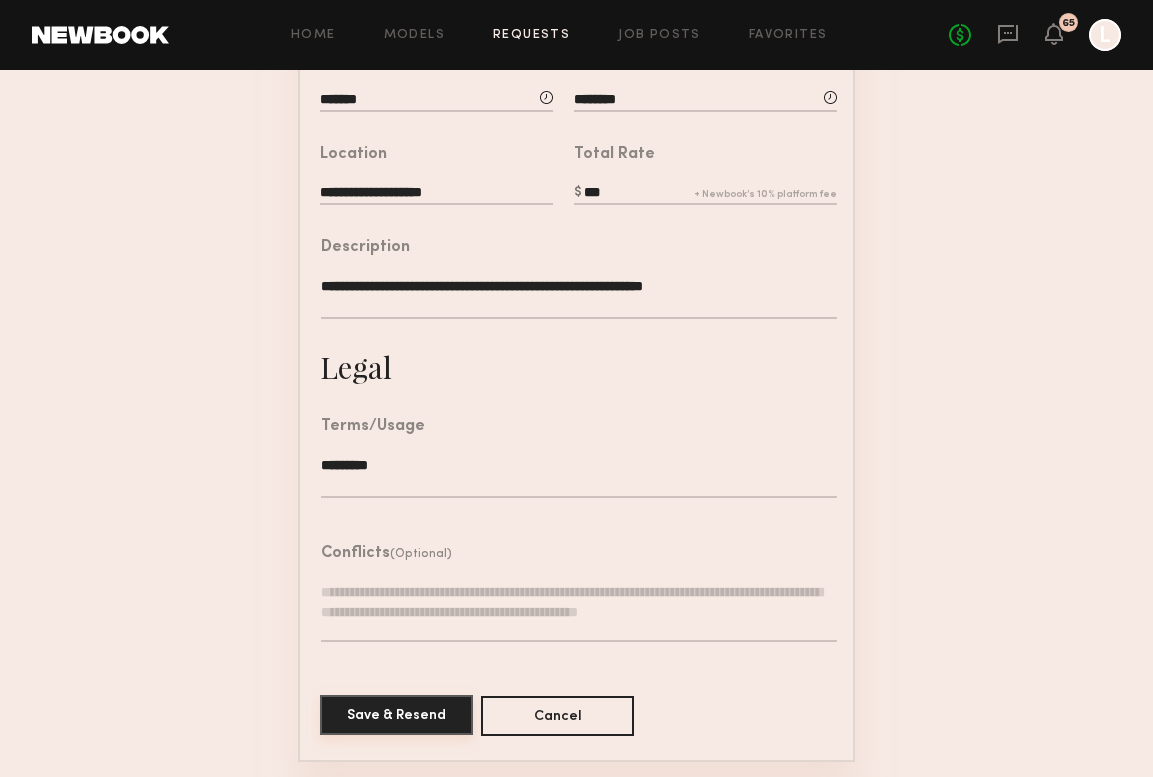 click on "Save & Resend" 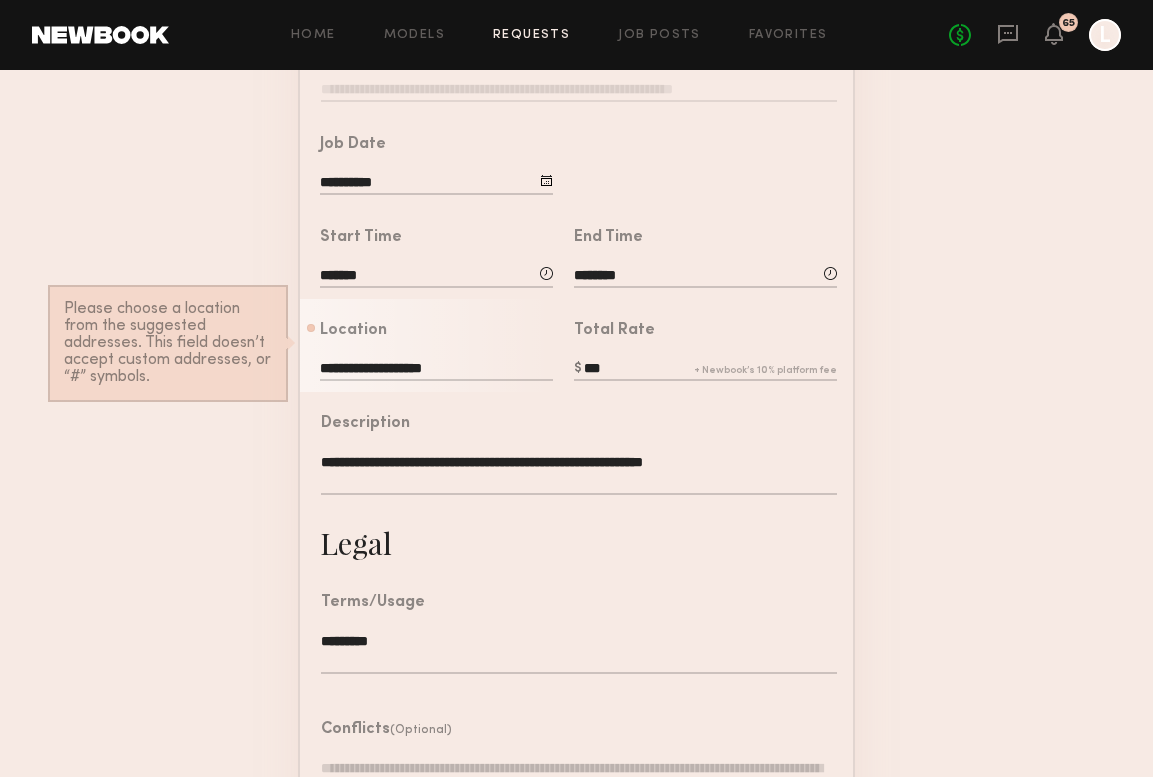 scroll, scrollTop: 328, scrollLeft: 0, axis: vertical 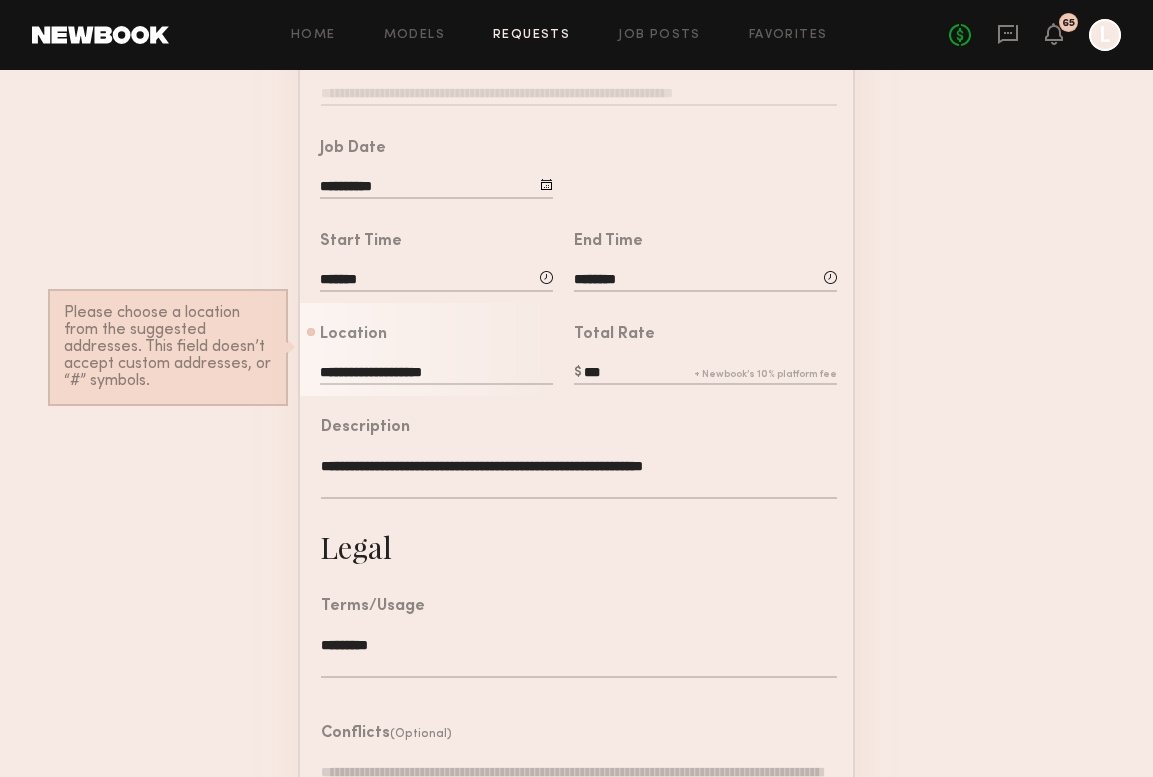 click on "**********" 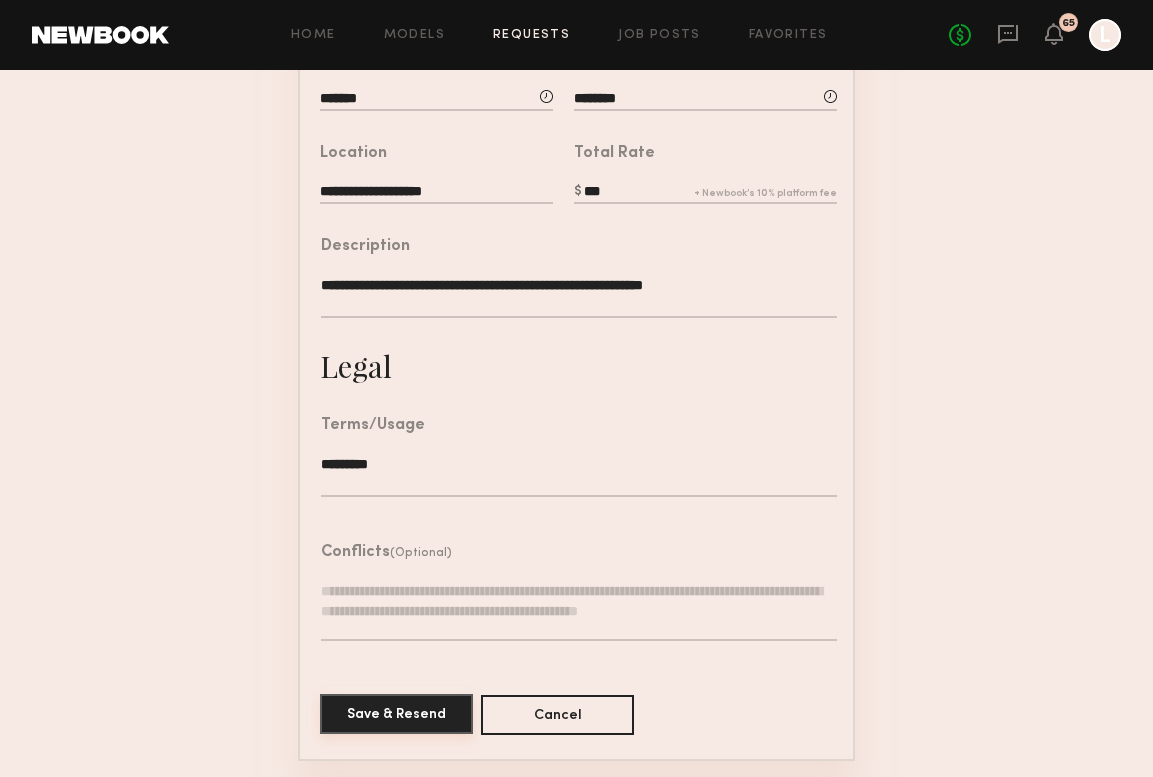 scroll, scrollTop: 508, scrollLeft: 0, axis: vertical 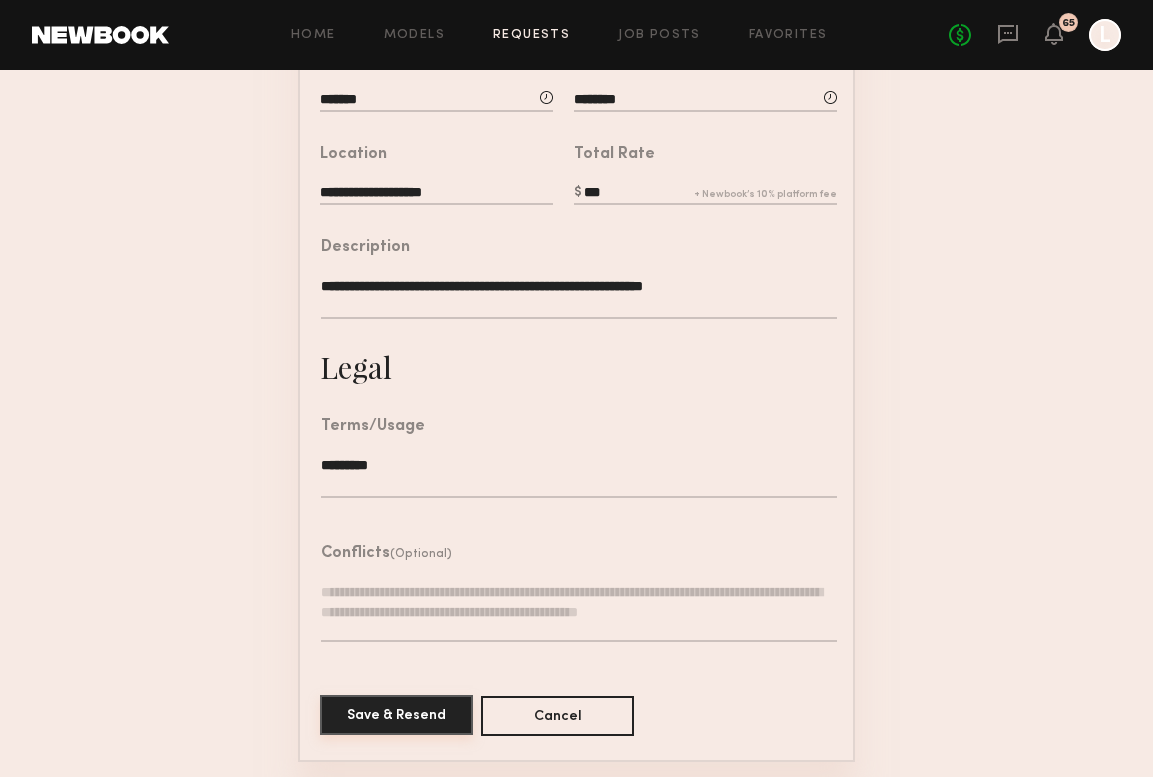 click on "Save & Resend" 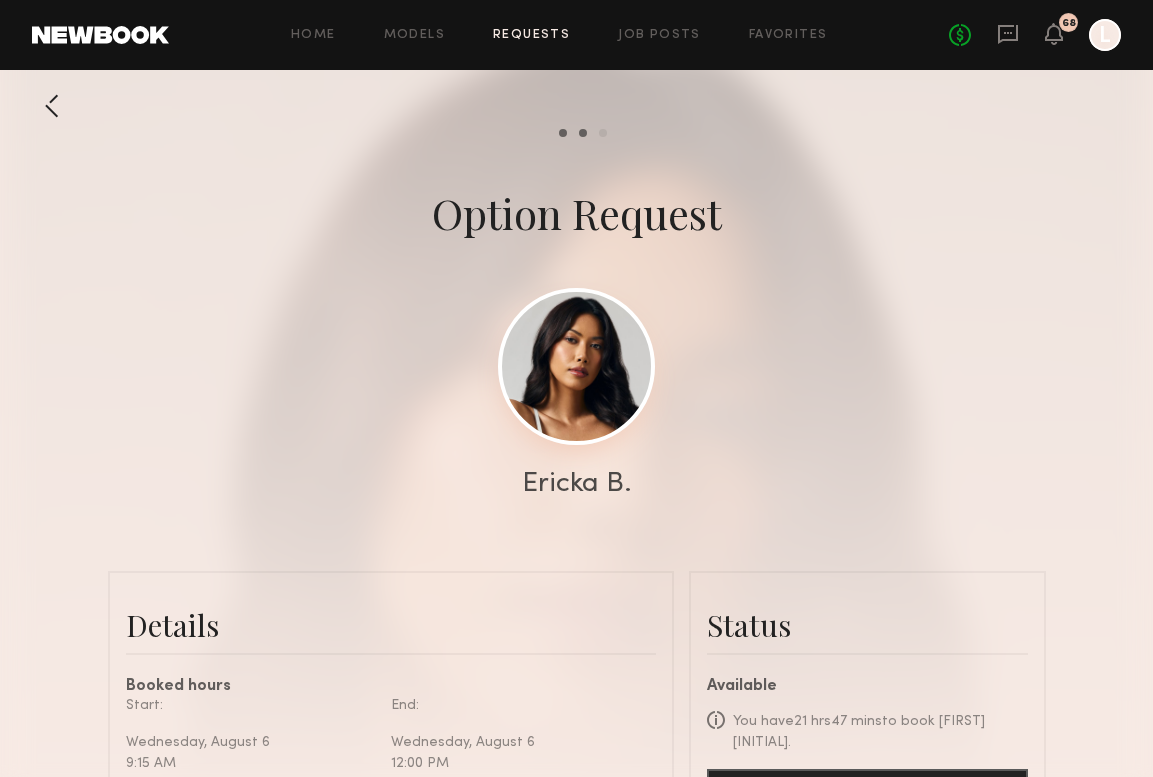 scroll, scrollTop: 1, scrollLeft: 0, axis: vertical 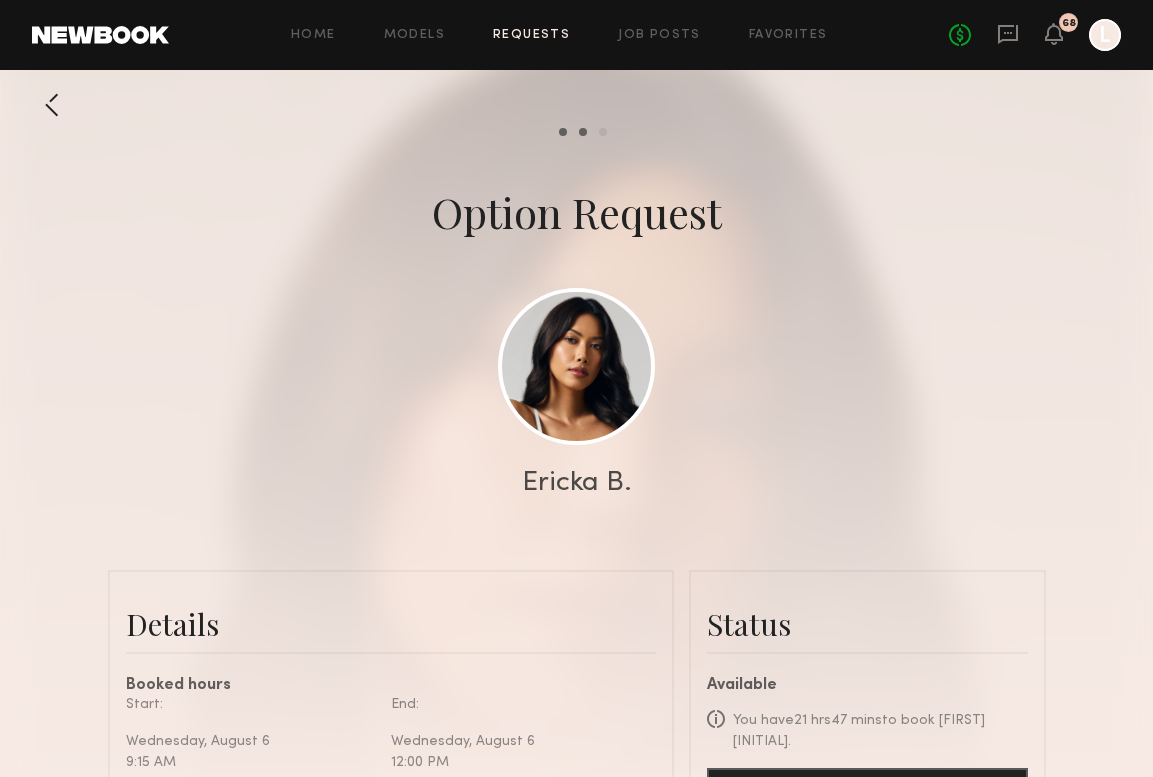 click 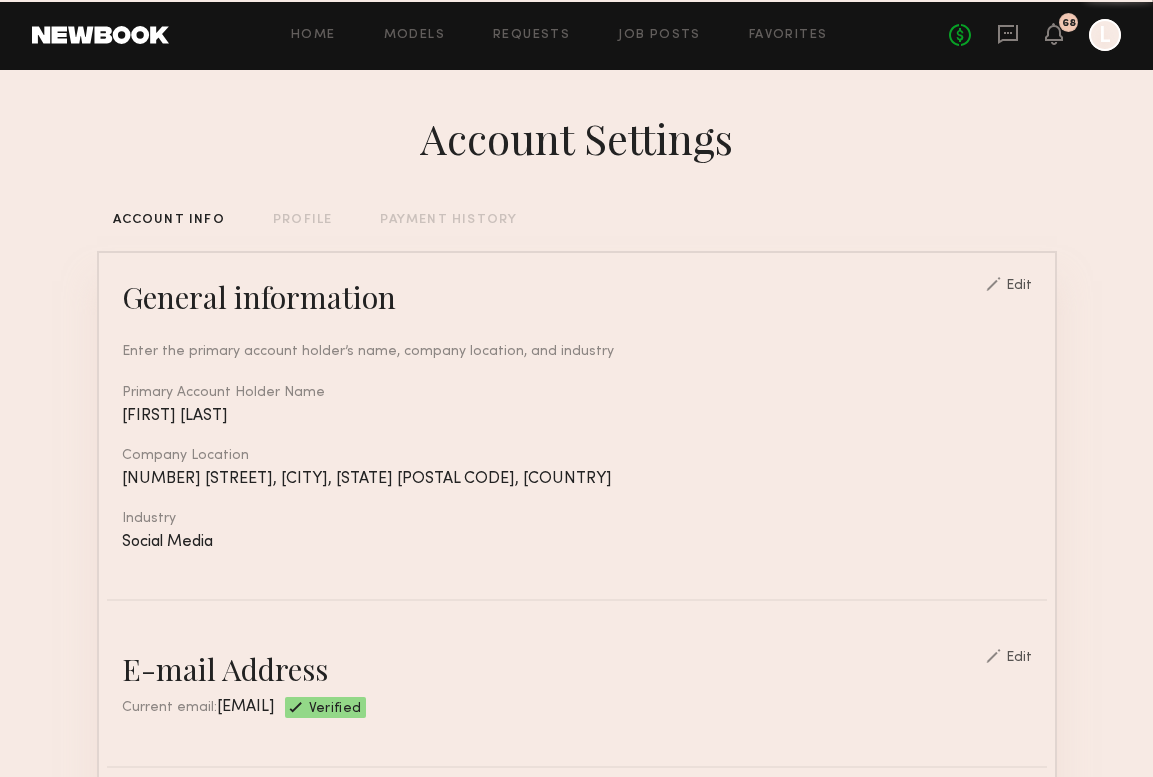 scroll, scrollTop: 0, scrollLeft: 0, axis: both 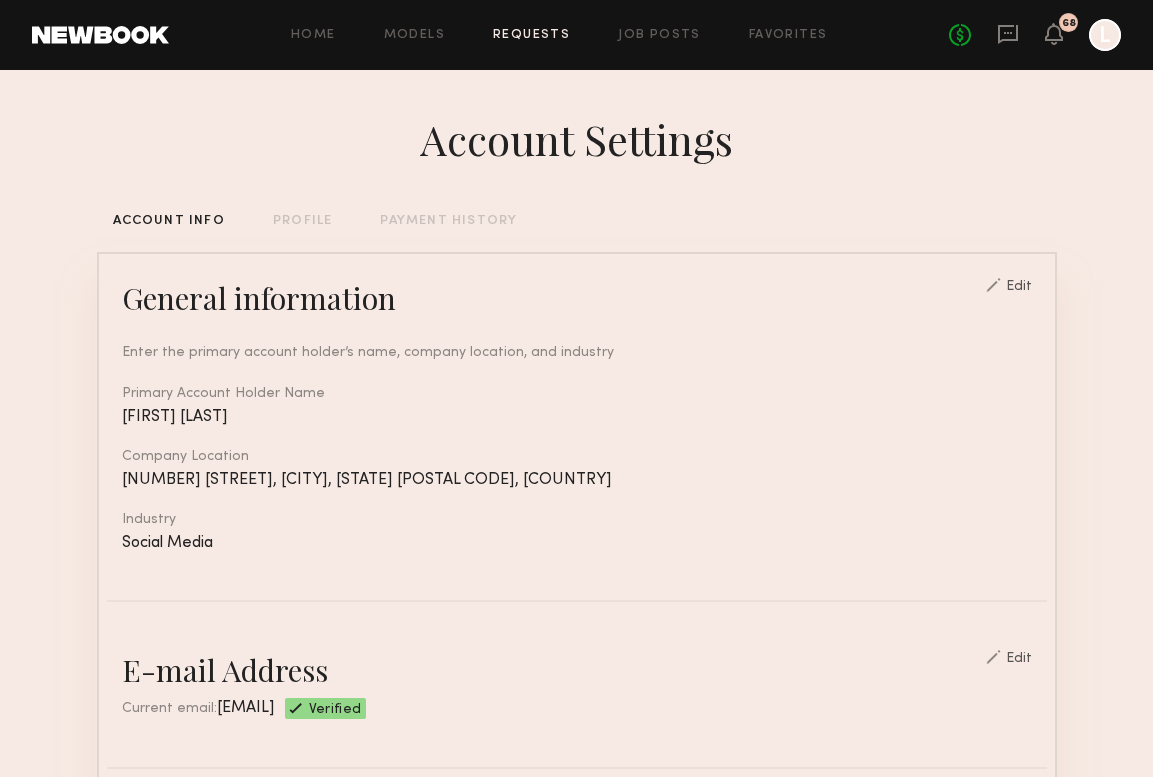 click on "Requests" 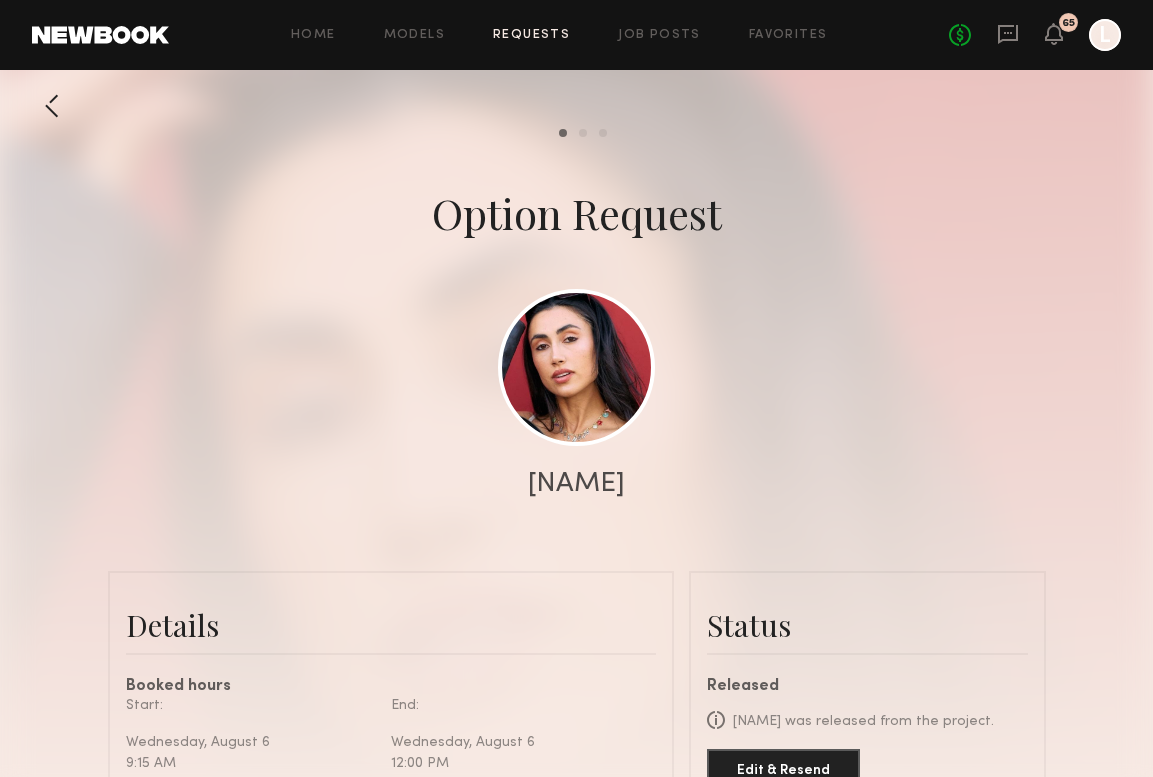 scroll, scrollTop: 175, scrollLeft: 0, axis: vertical 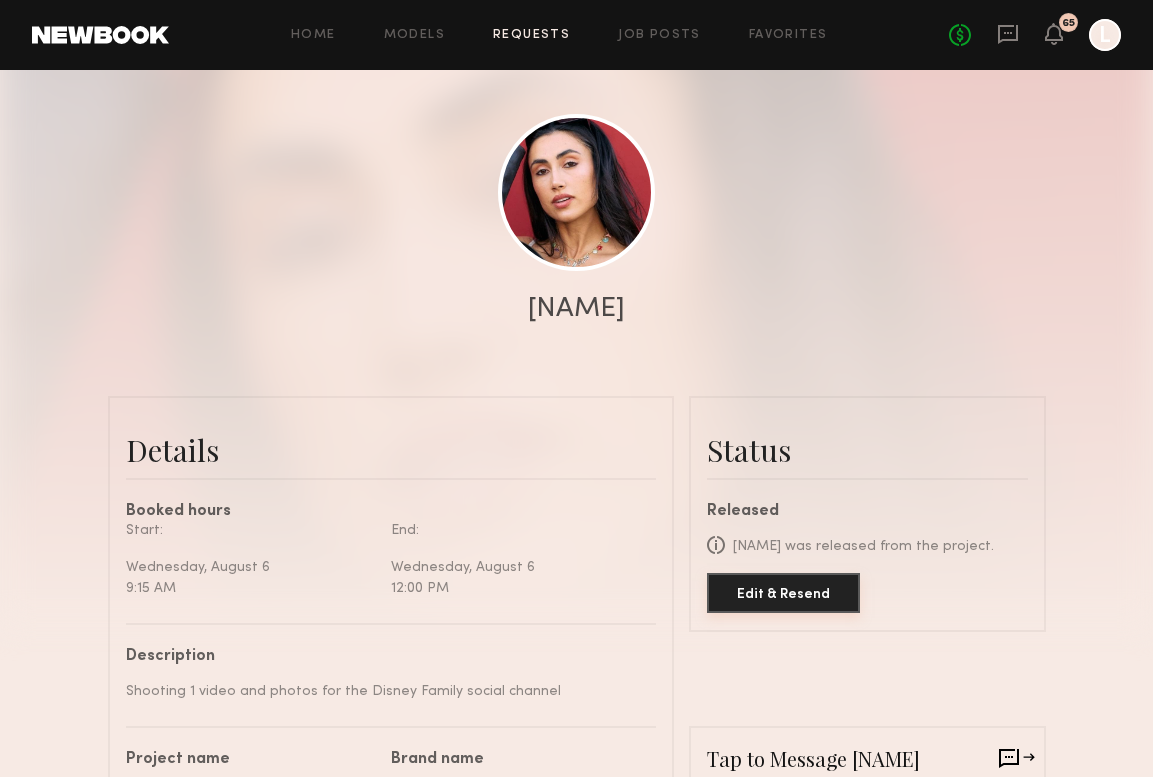 click on "Edit & Resend" 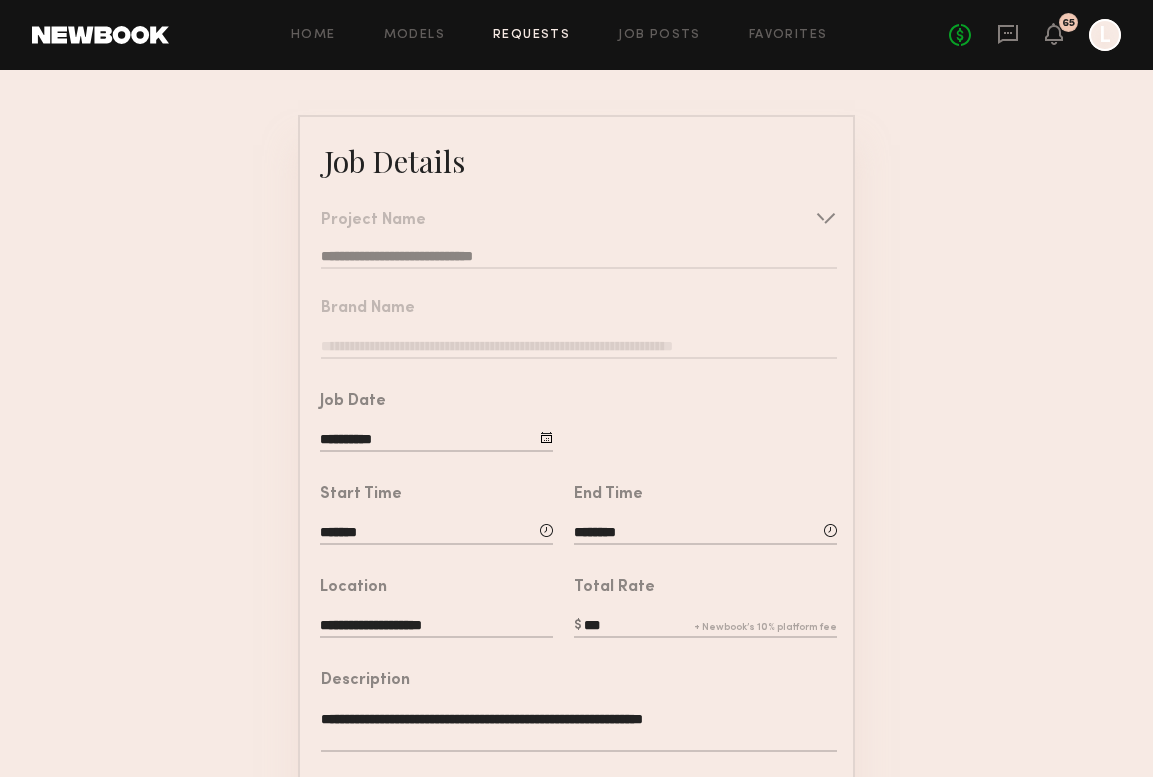 scroll, scrollTop: 82, scrollLeft: 0, axis: vertical 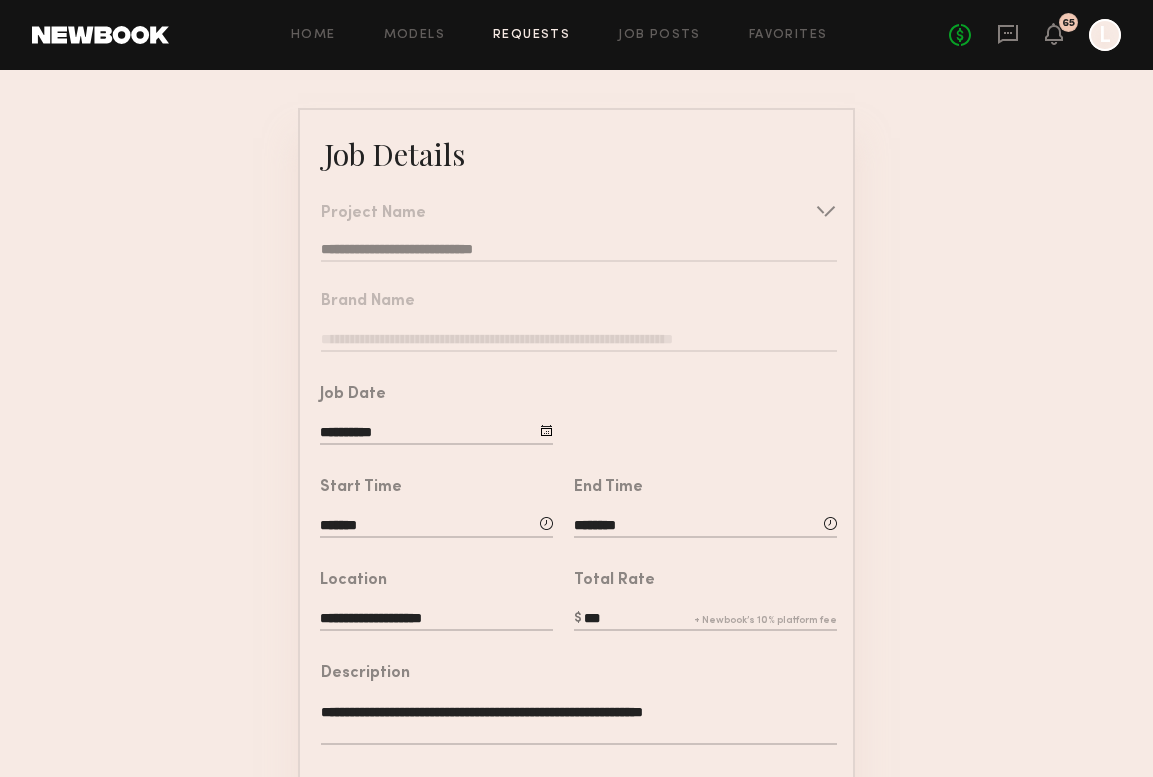click on "**********" 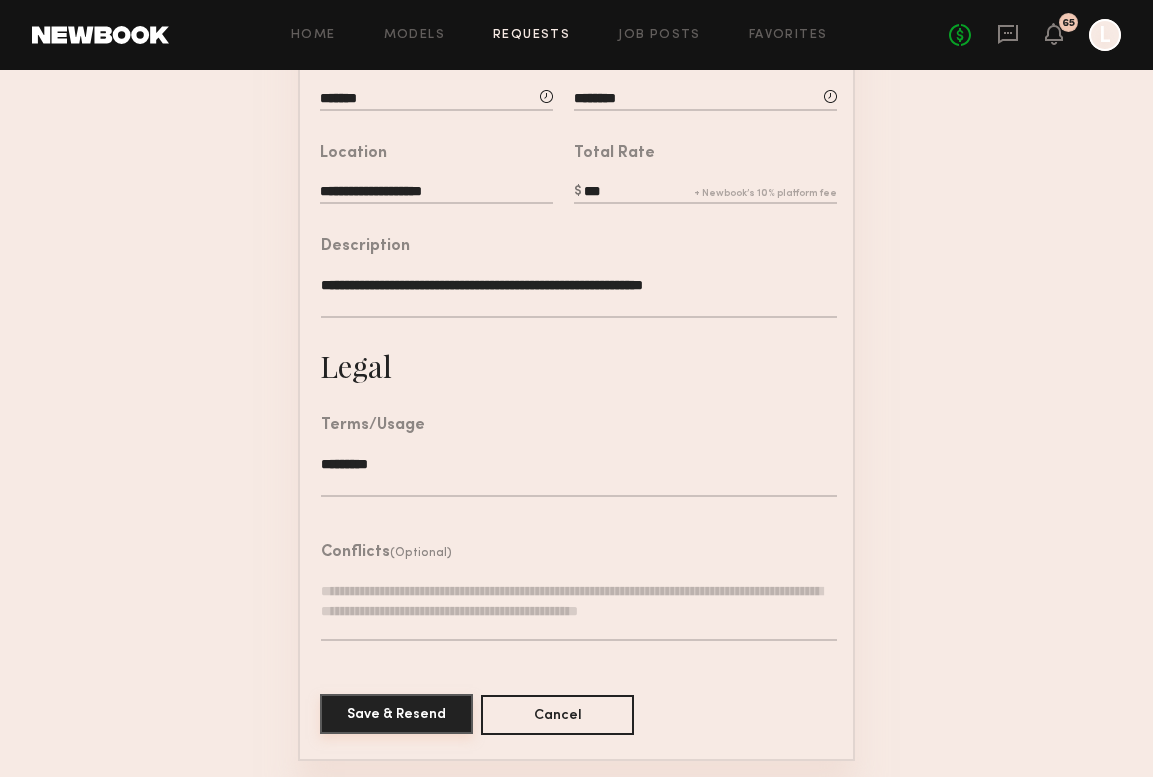 click on "Save & Resend" 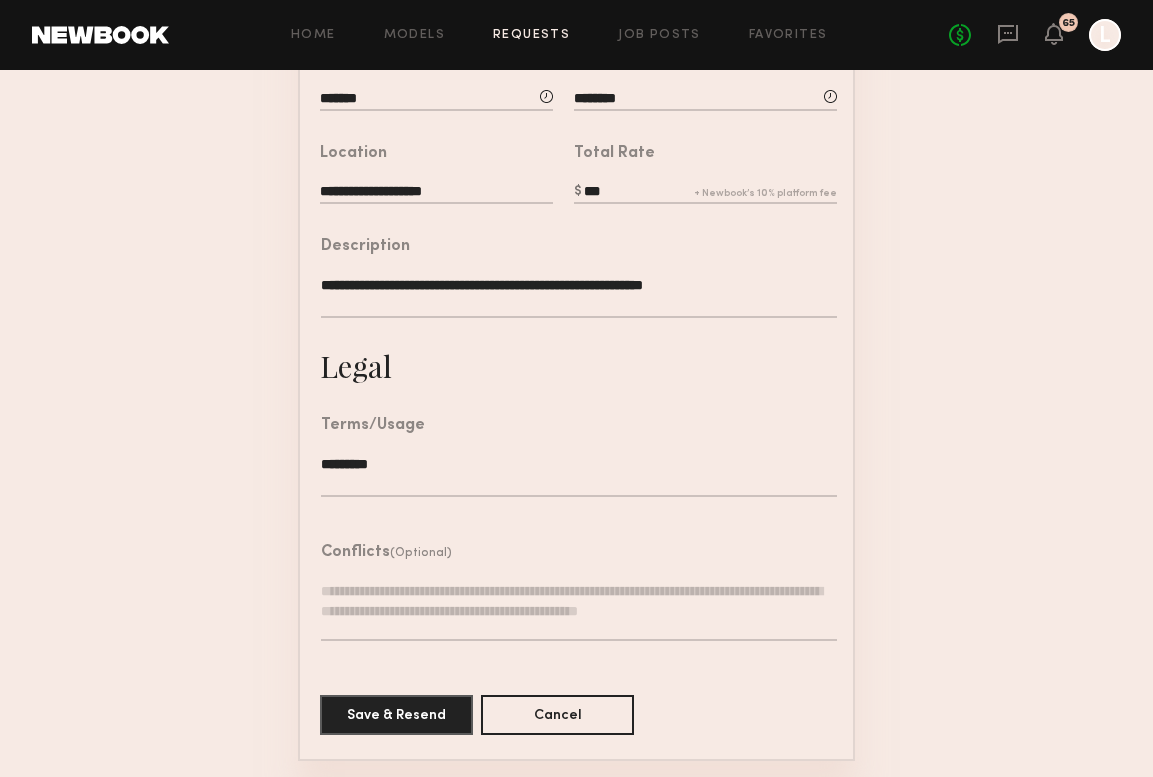 scroll, scrollTop: 508, scrollLeft: 0, axis: vertical 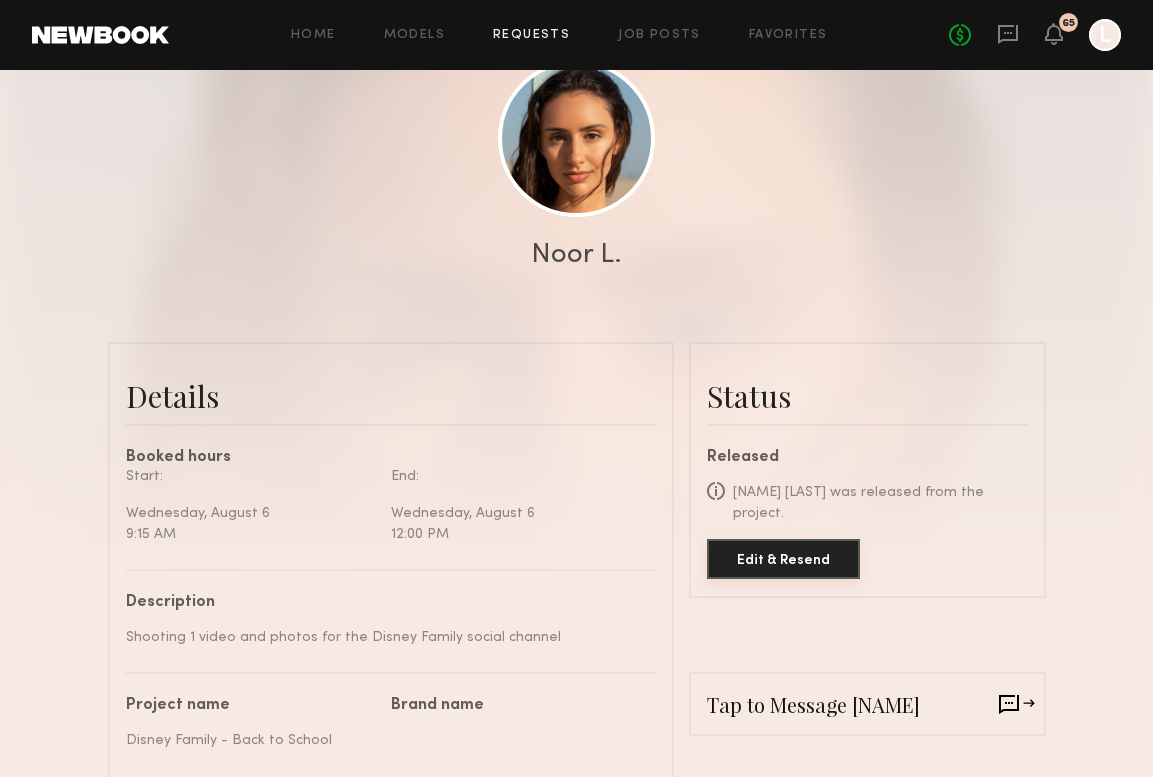 click on "Edit & Resend" 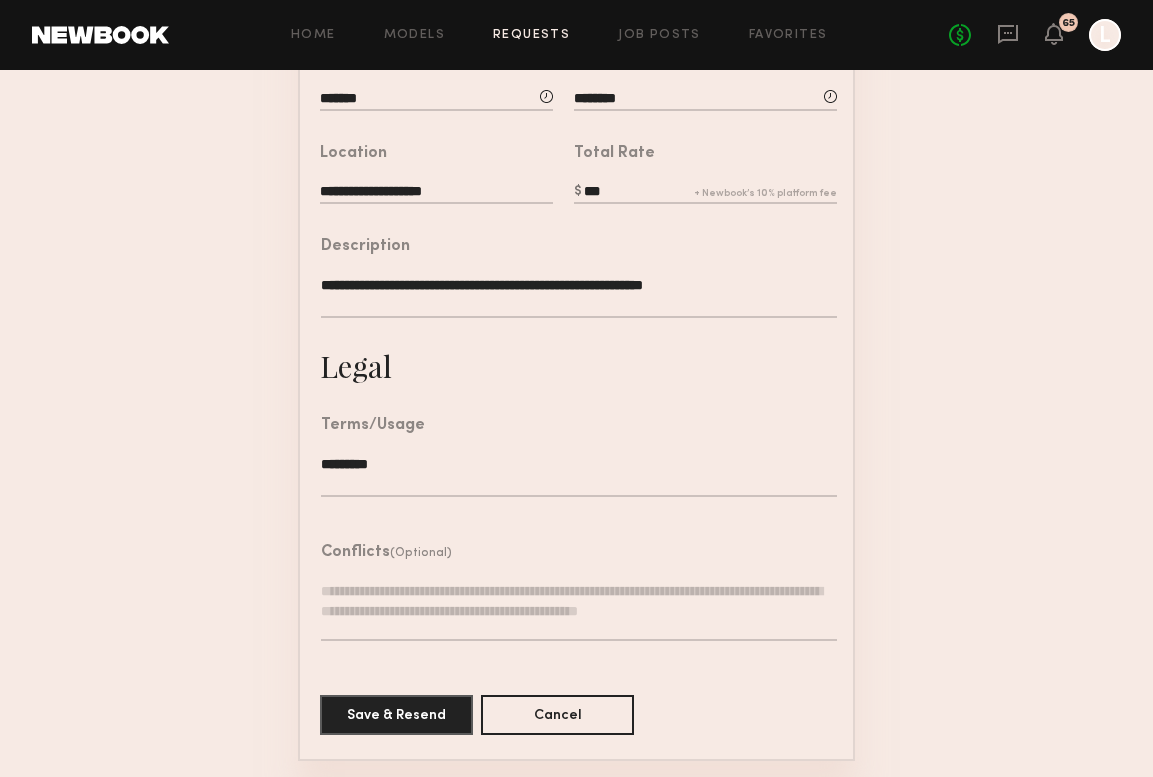 scroll, scrollTop: 478, scrollLeft: 0, axis: vertical 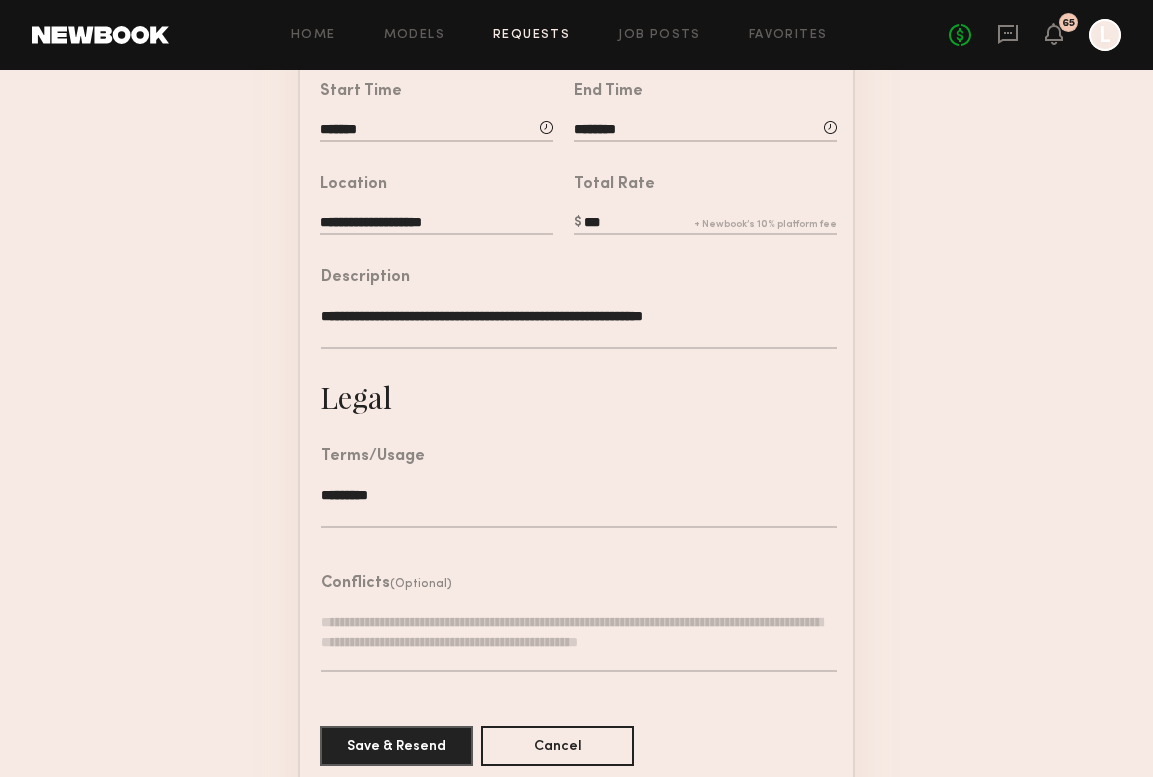 click on "**********" 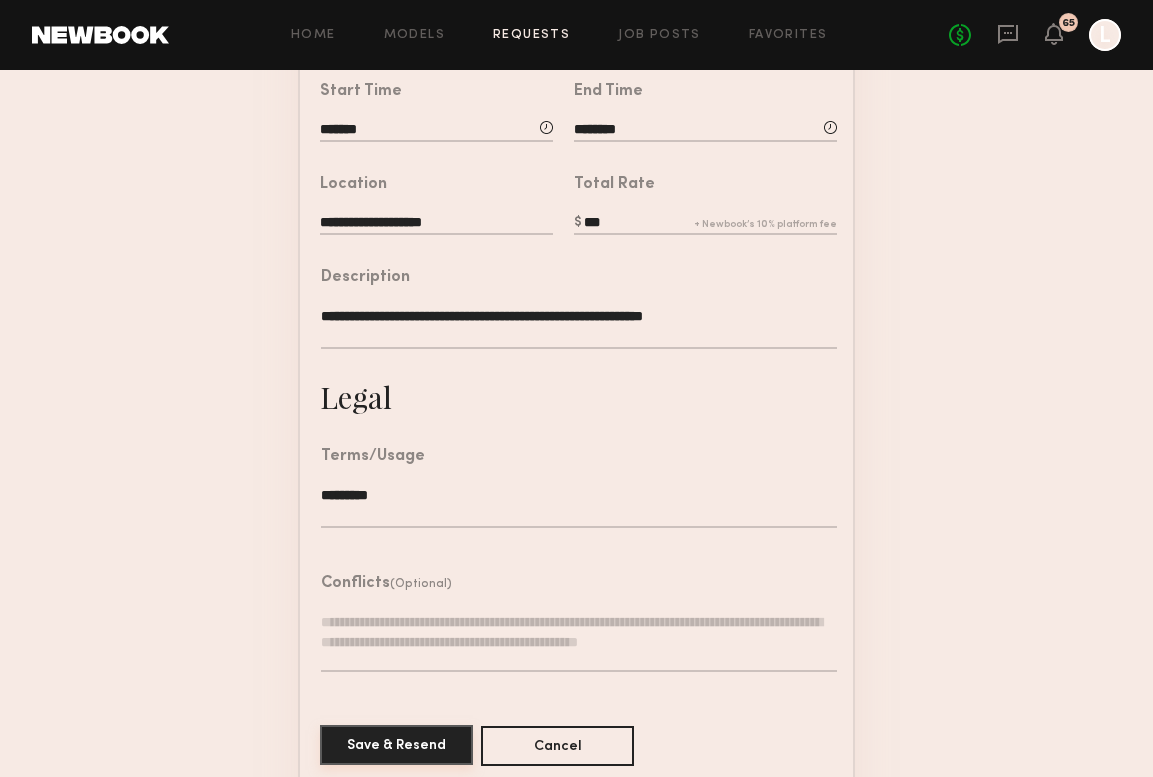 click on "Save & Resend" 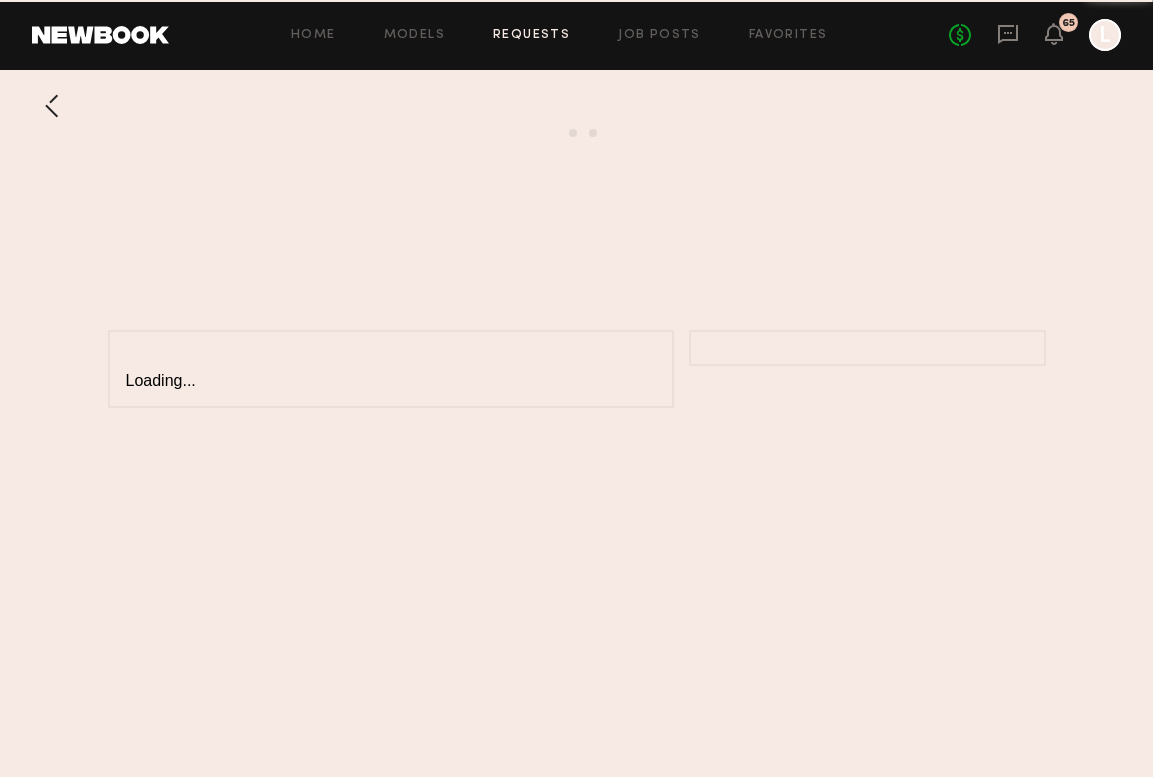 scroll, scrollTop: 0, scrollLeft: 0, axis: both 